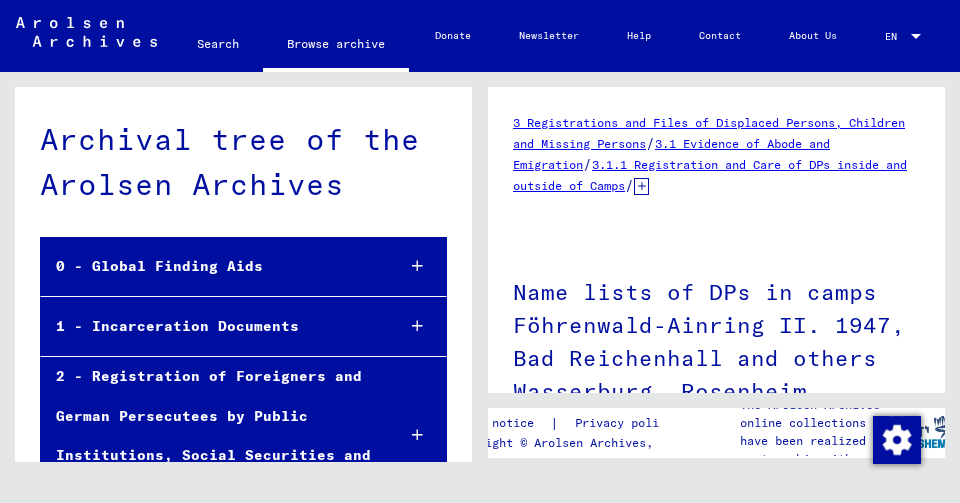 scroll, scrollTop: 0, scrollLeft: 0, axis: both 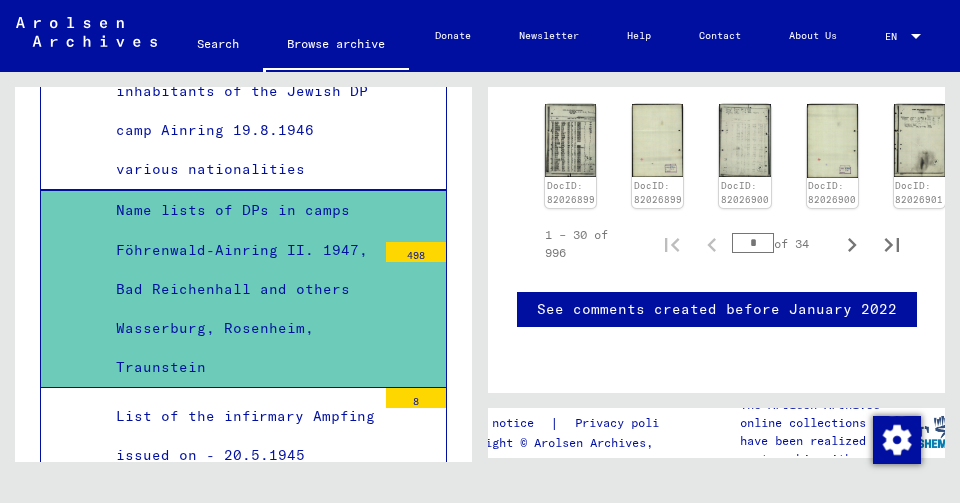 click on "*" at bounding box center (753, 243) 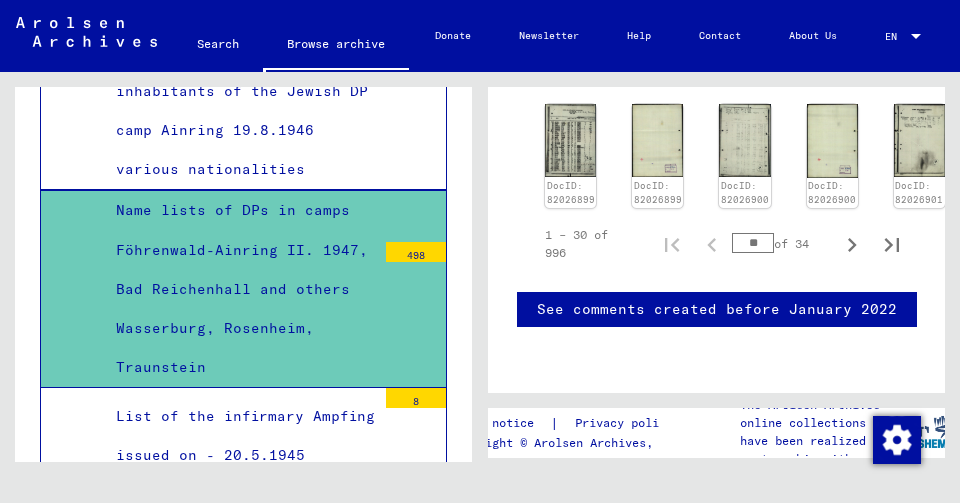 type on "**" 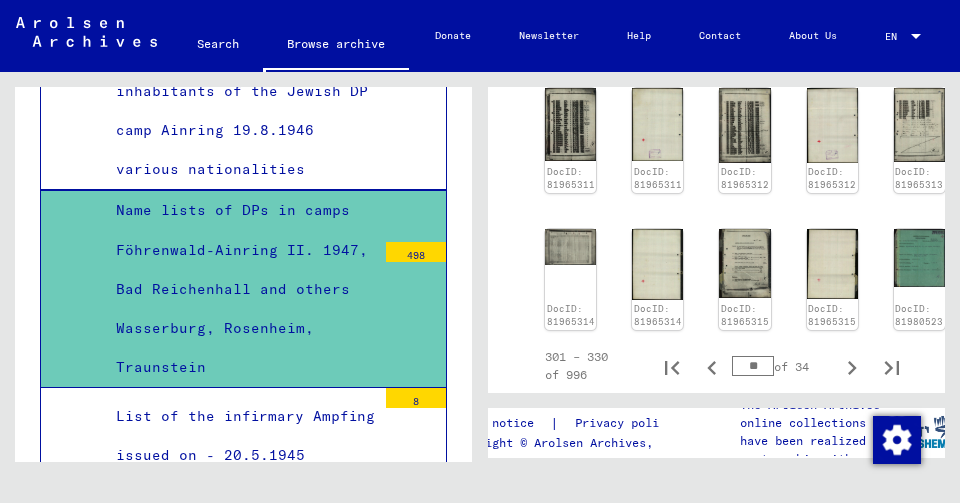 scroll, scrollTop: 1302, scrollLeft: 0, axis: vertical 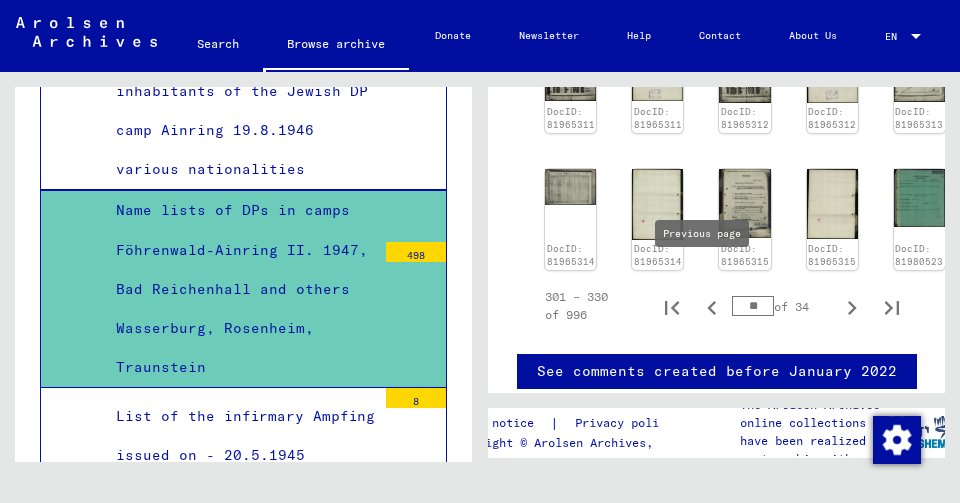 click 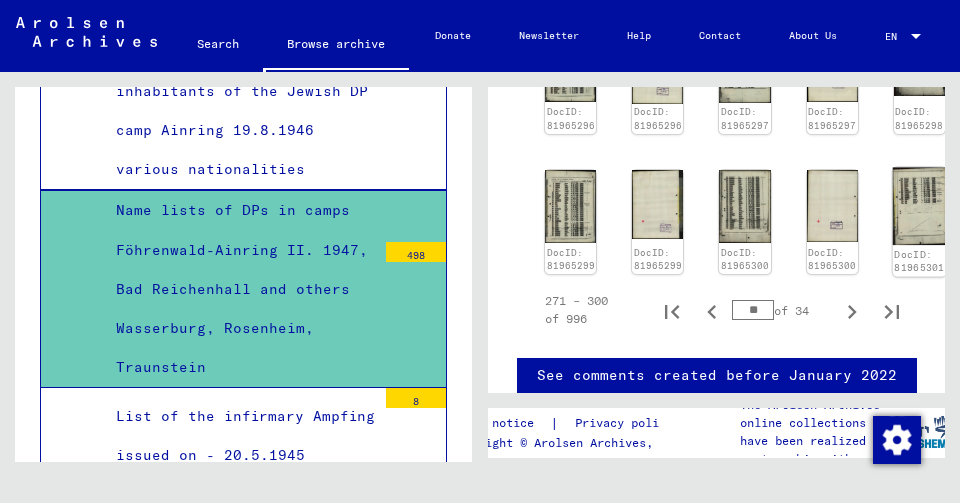 click 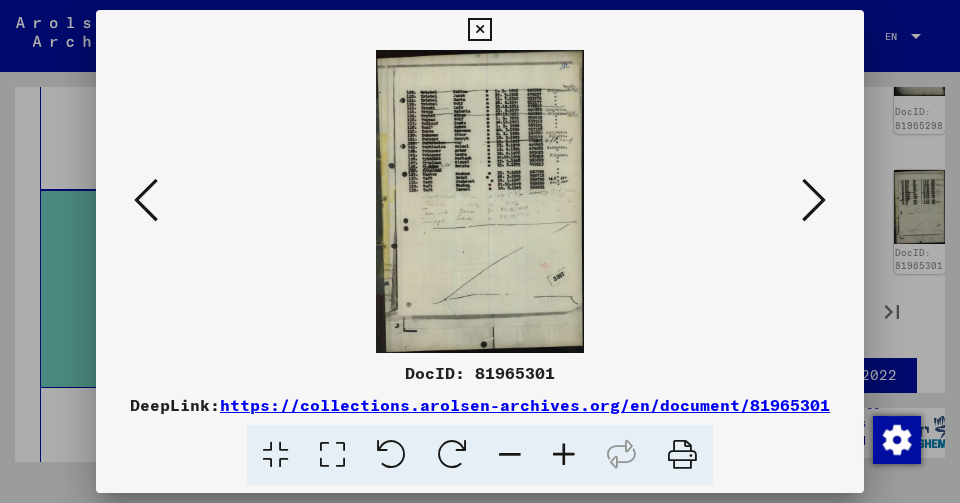 click at bounding box center (146, 200) 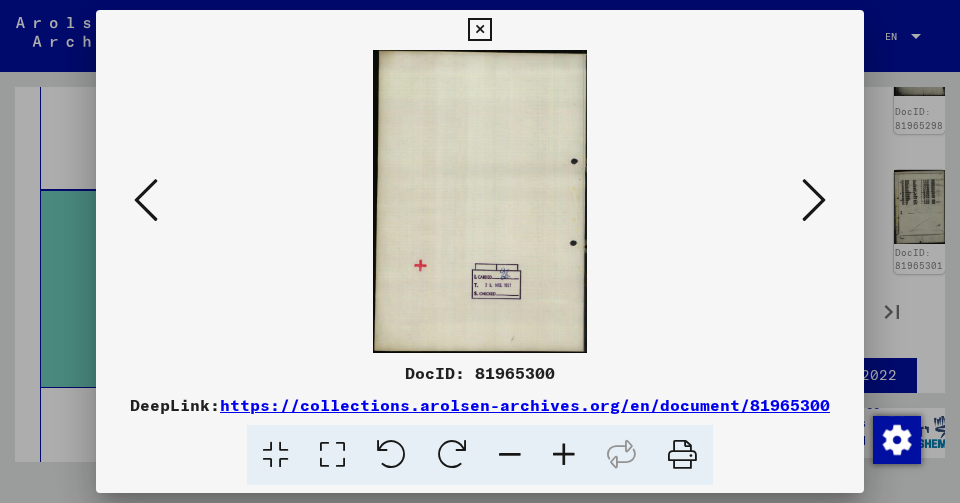 click at bounding box center [146, 200] 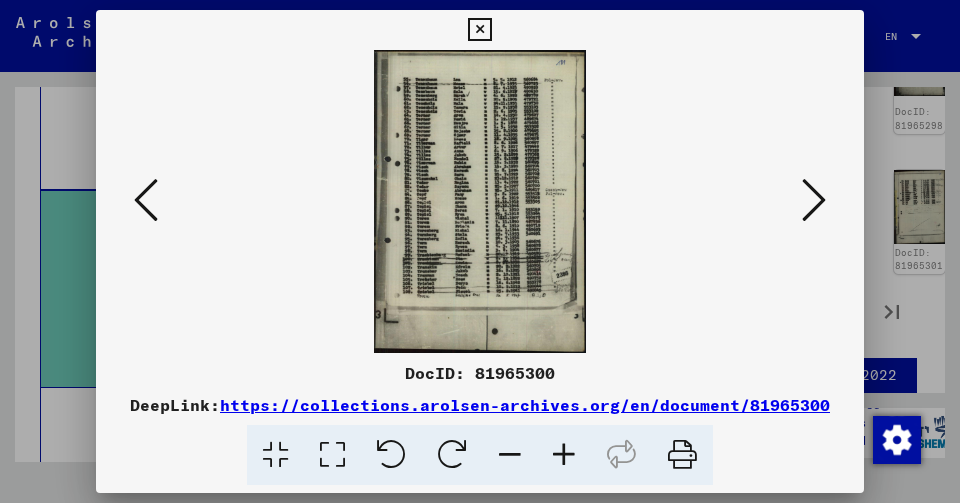 click at bounding box center [146, 200] 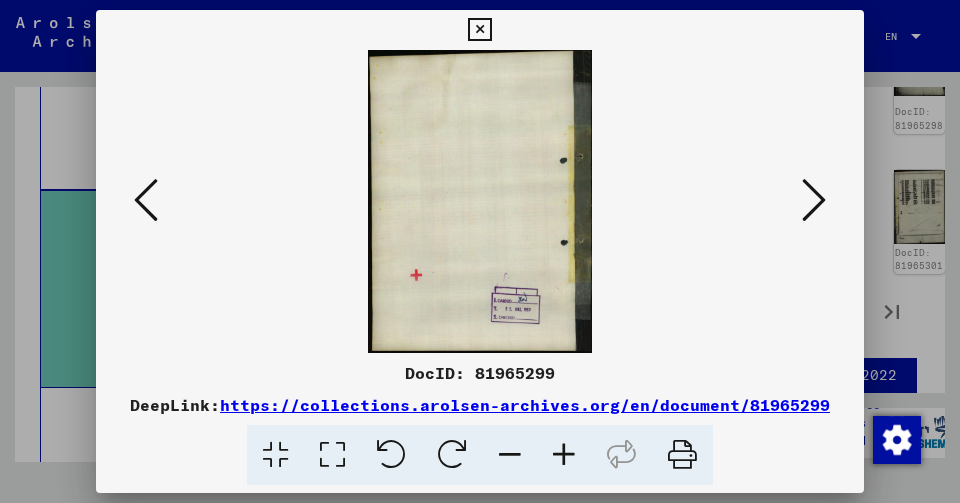 click at bounding box center [146, 200] 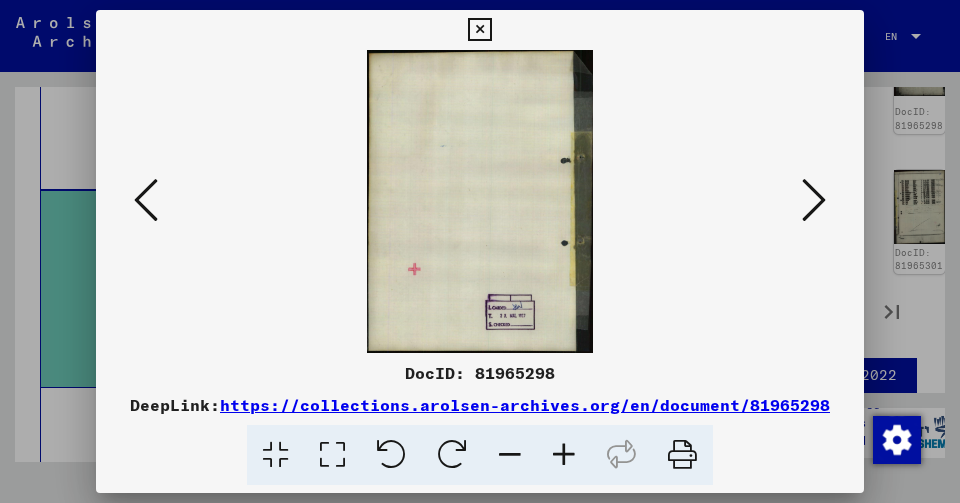click at bounding box center (146, 200) 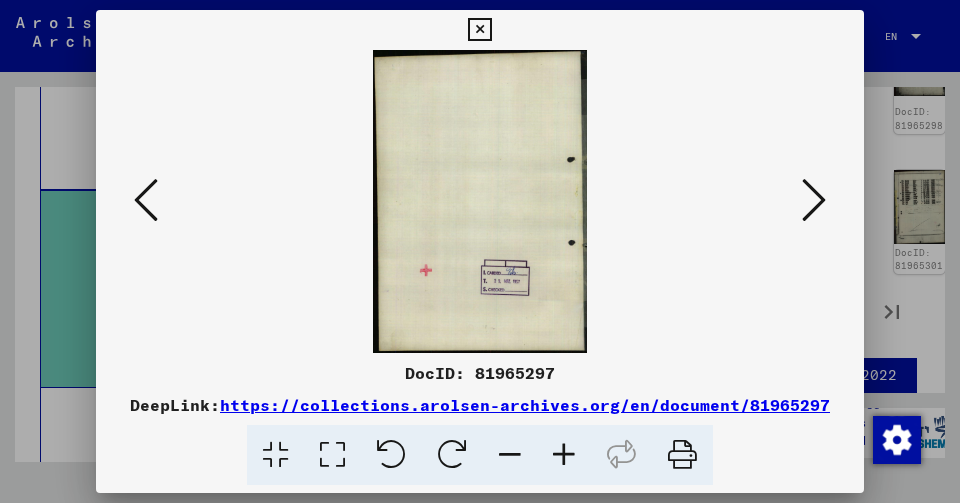 click at bounding box center (146, 200) 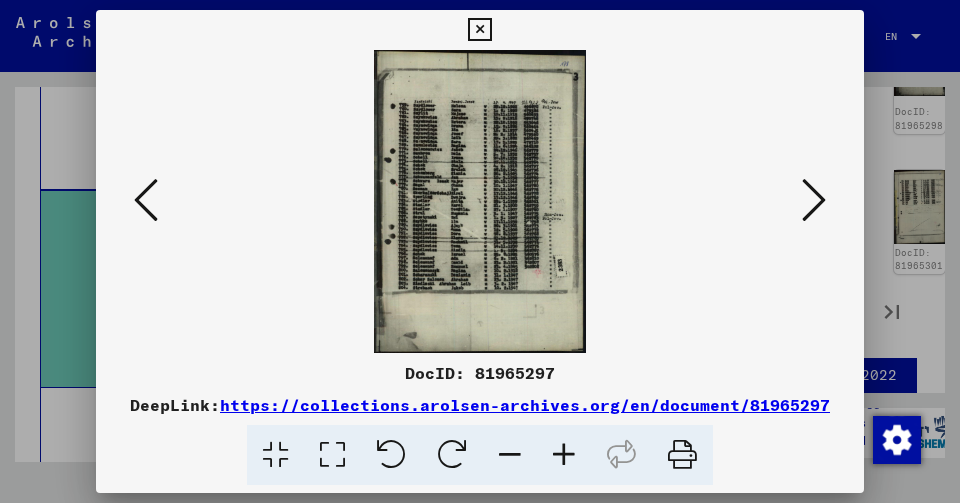 click at bounding box center [146, 200] 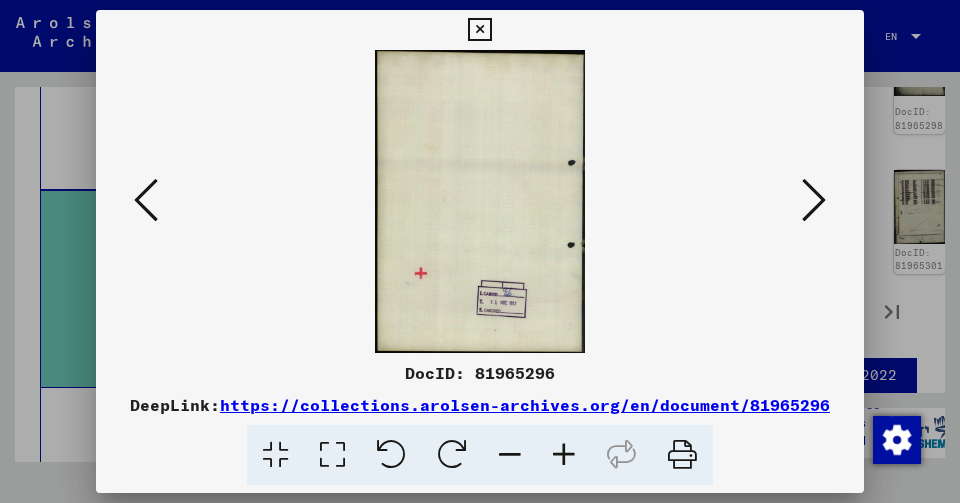 click at bounding box center (146, 200) 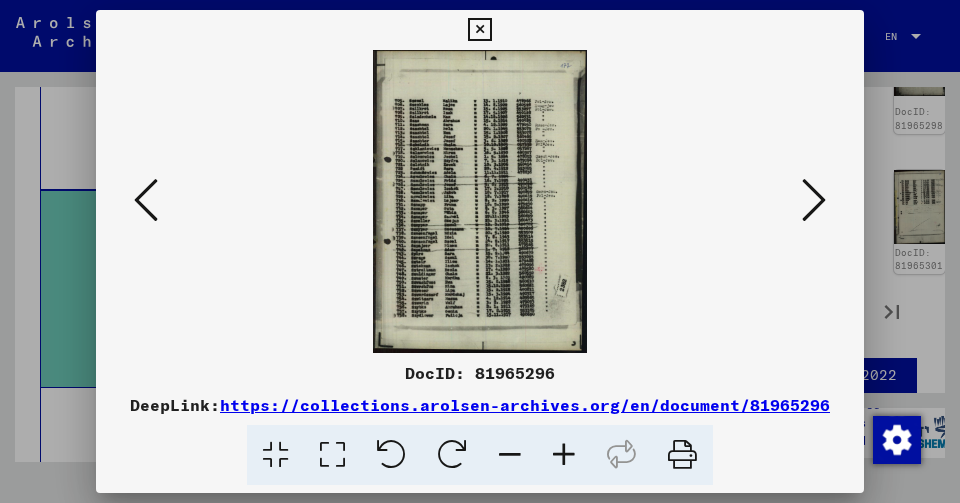 click at bounding box center [146, 200] 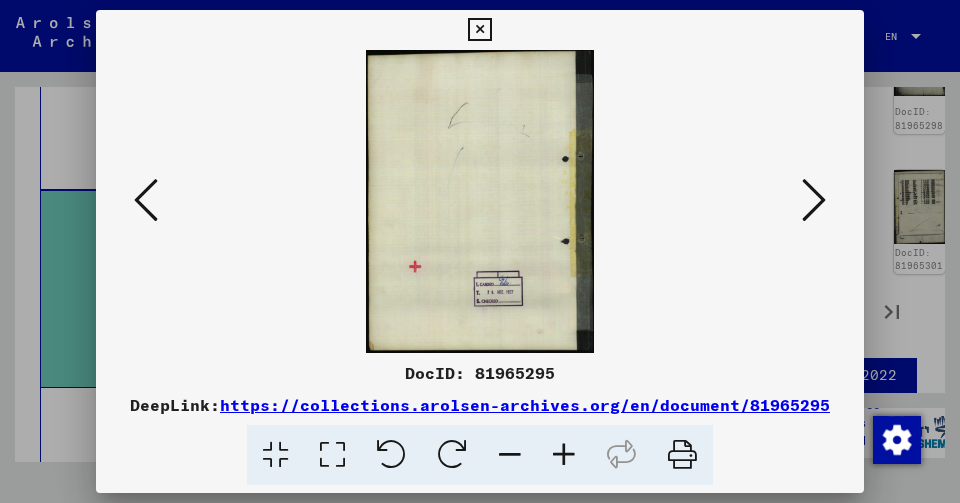 click at bounding box center (146, 200) 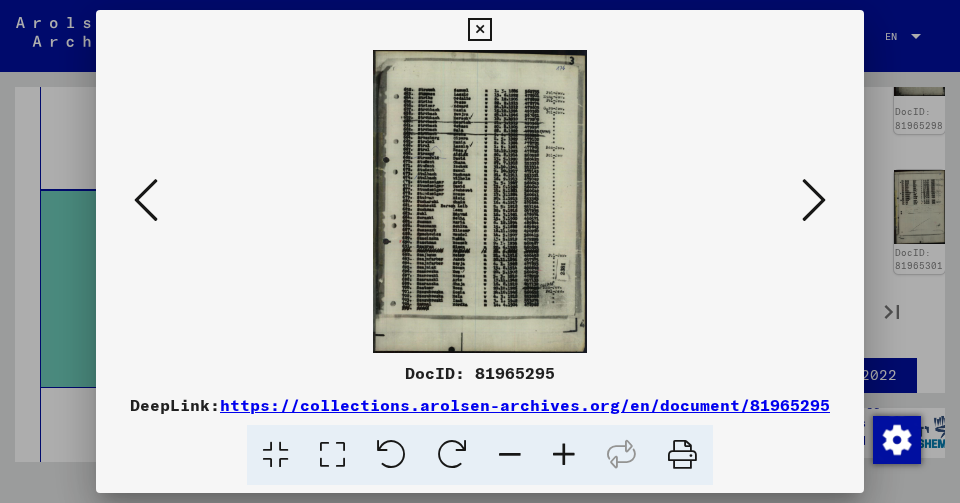 click at bounding box center (146, 200) 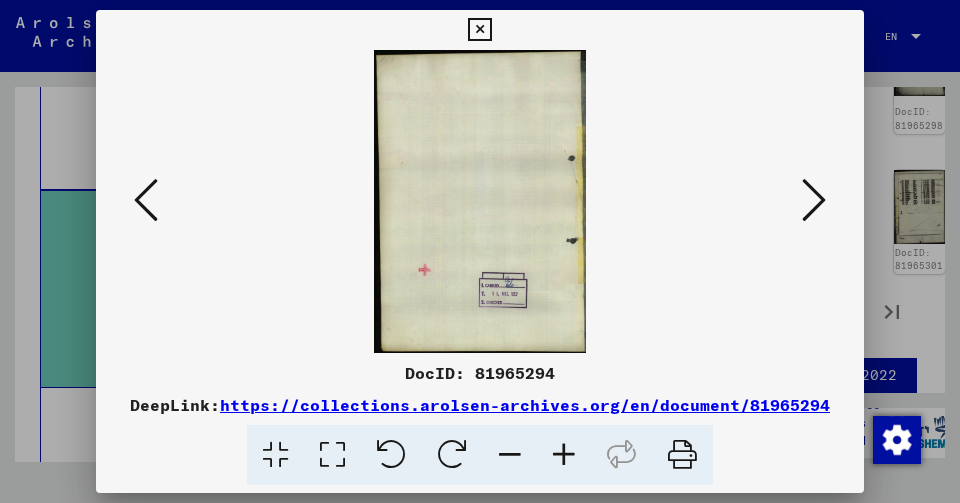 click at bounding box center [146, 200] 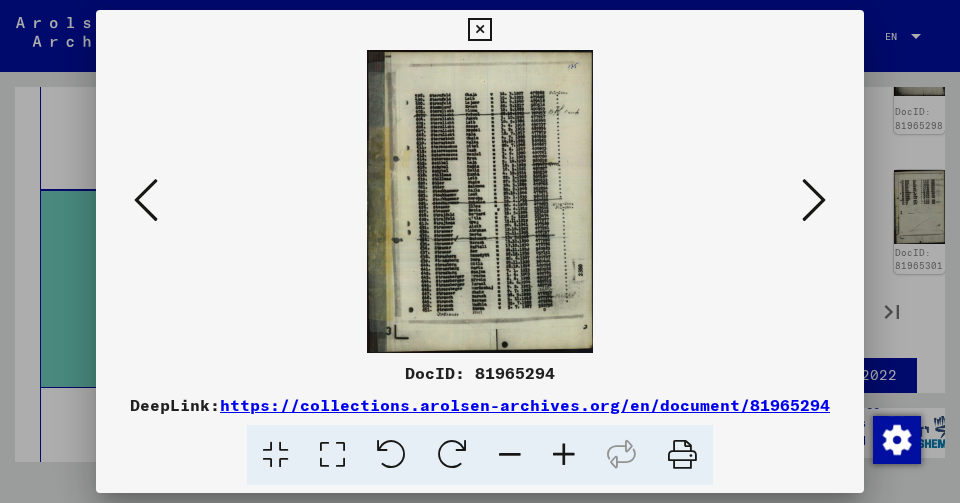 click at bounding box center [146, 200] 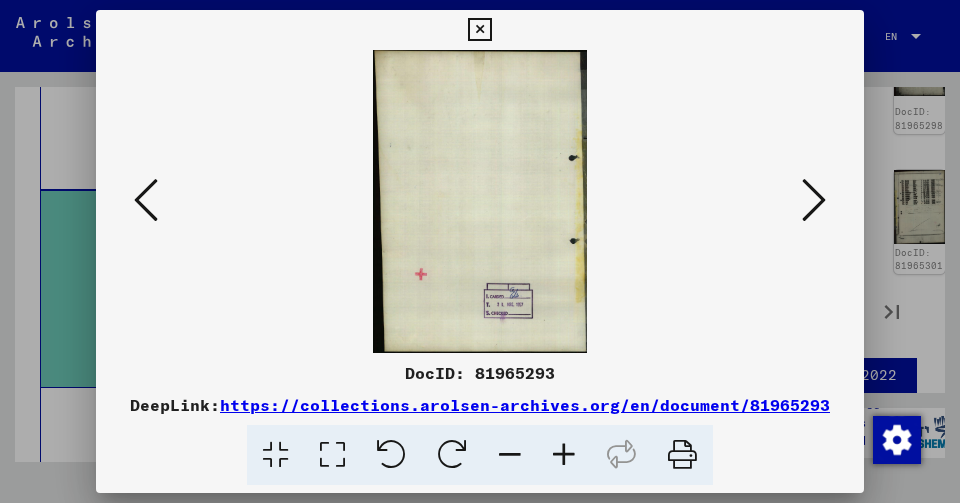 click at bounding box center [146, 200] 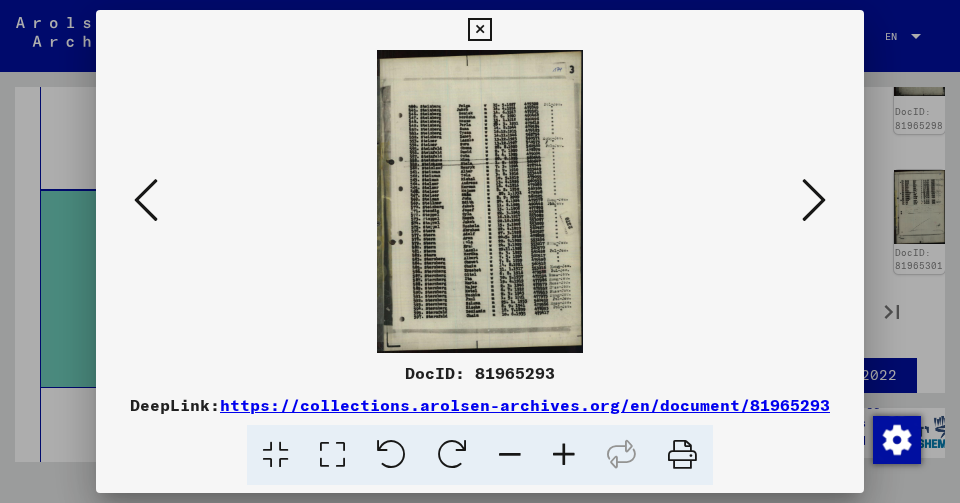 click at bounding box center [146, 200] 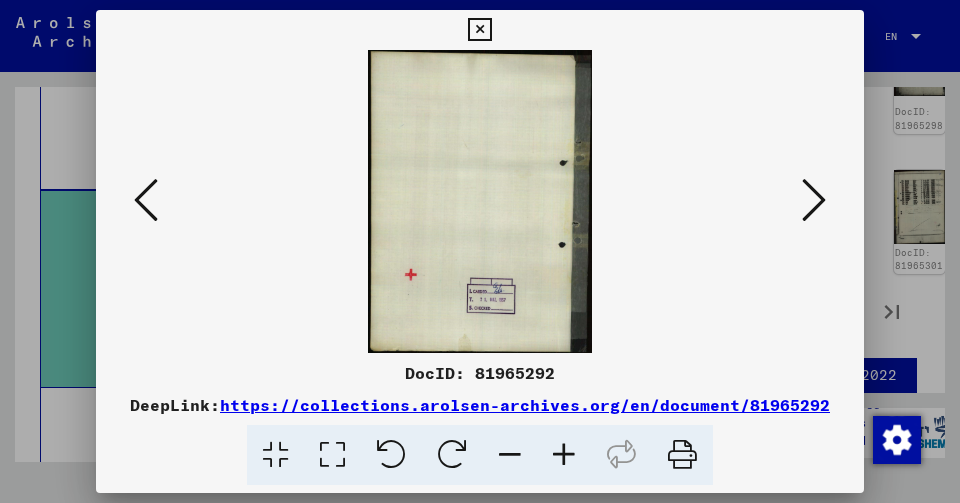 click at bounding box center [146, 200] 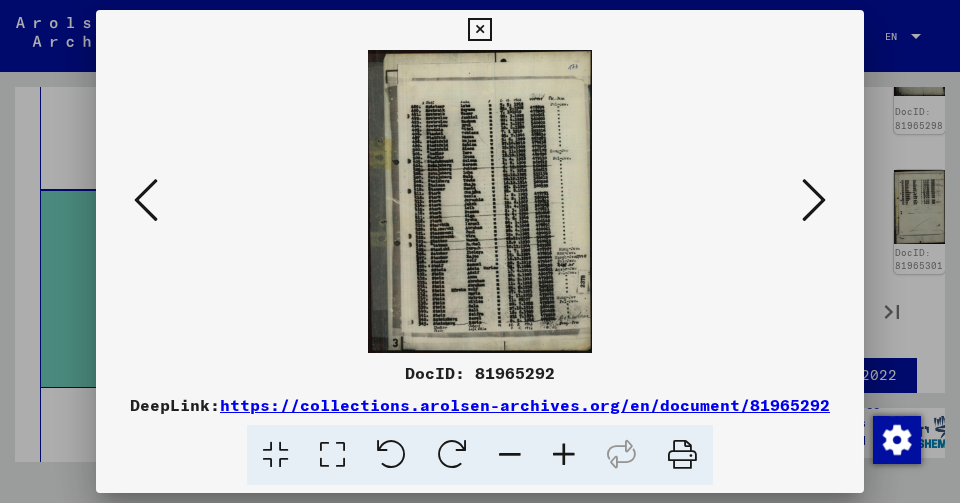 click at bounding box center (146, 200) 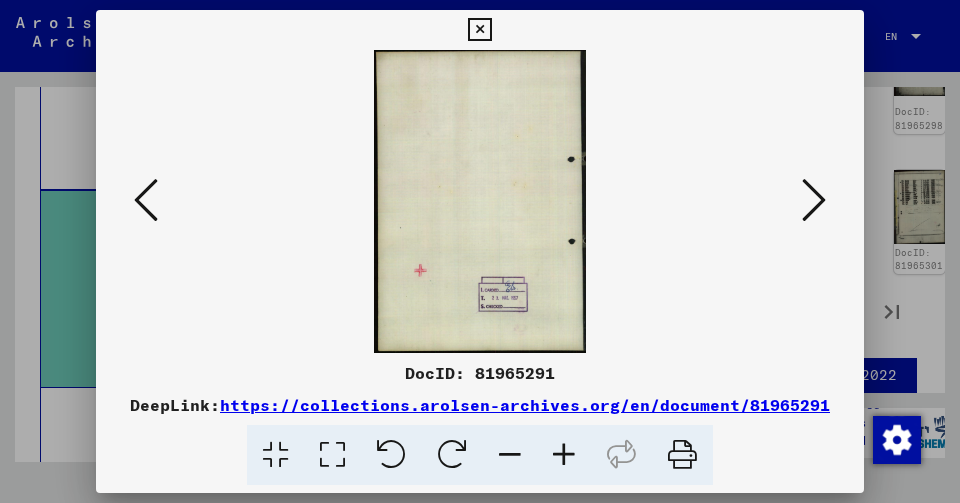 click at bounding box center (146, 200) 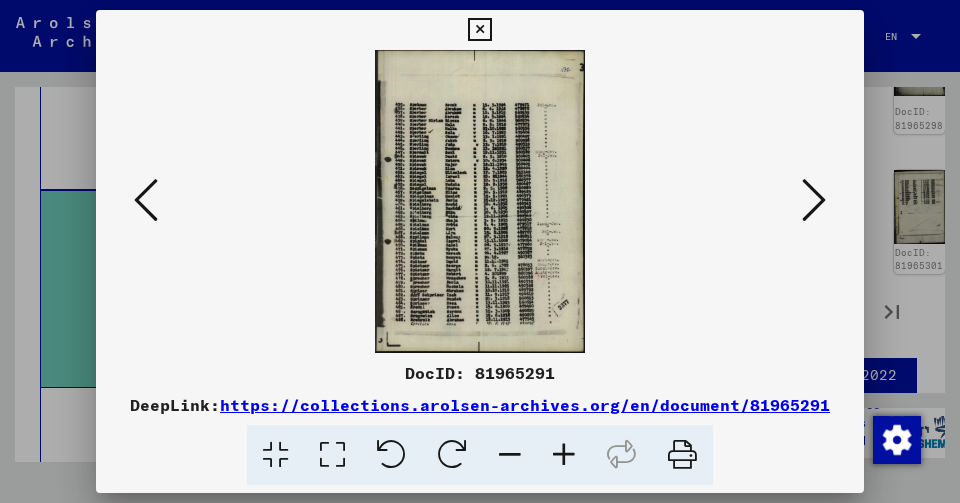 click at bounding box center [146, 200] 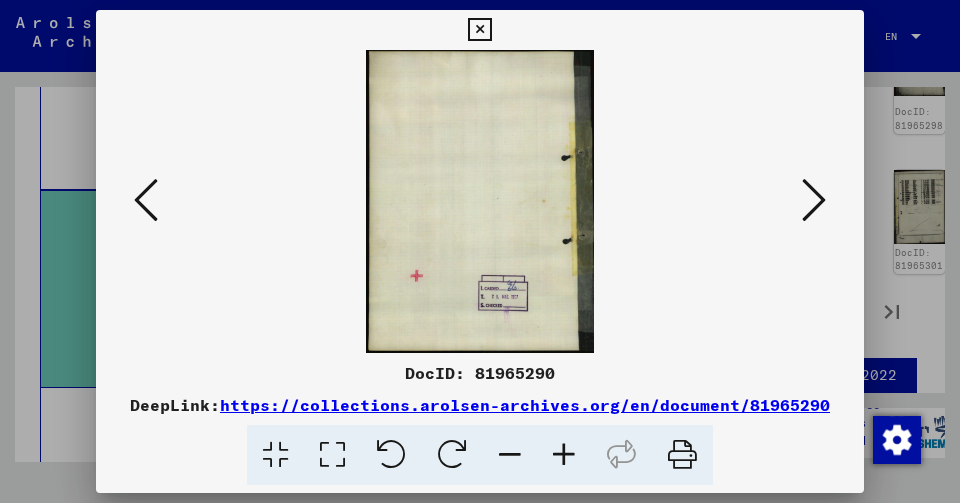 click at bounding box center (146, 200) 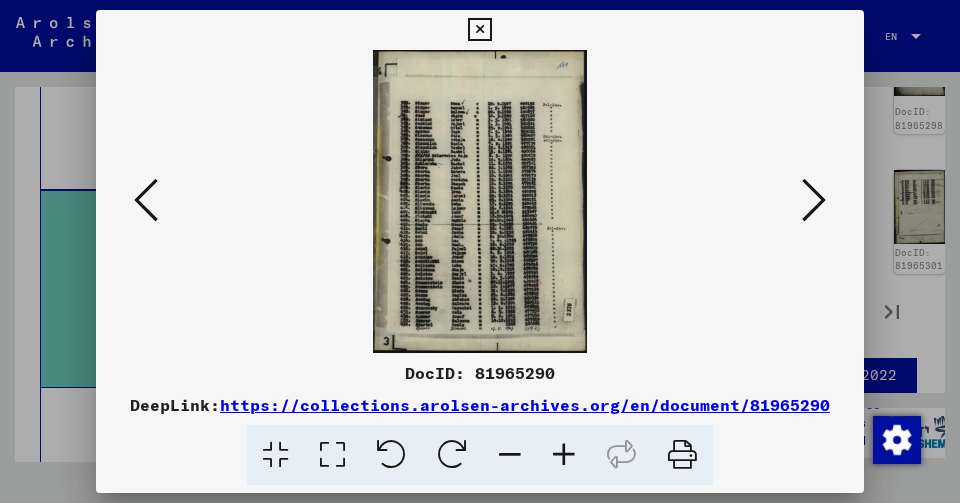 click at bounding box center (146, 200) 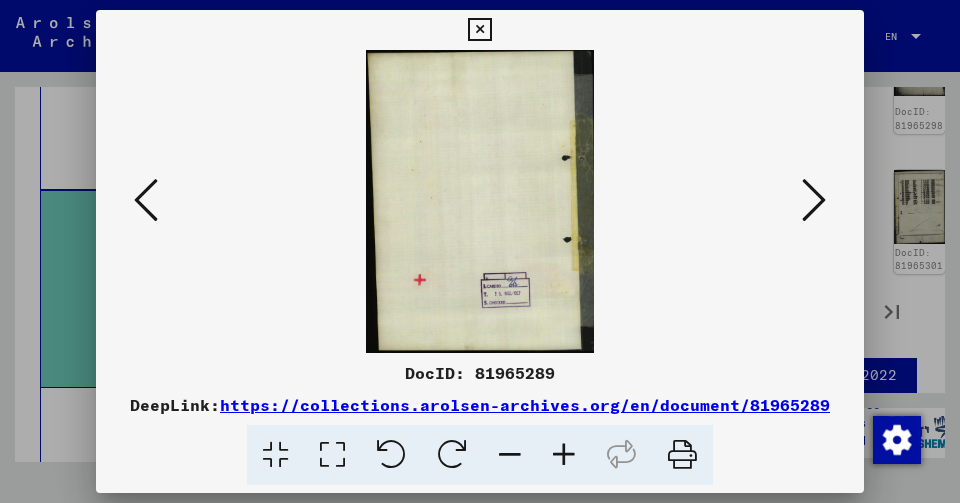 click at bounding box center (146, 200) 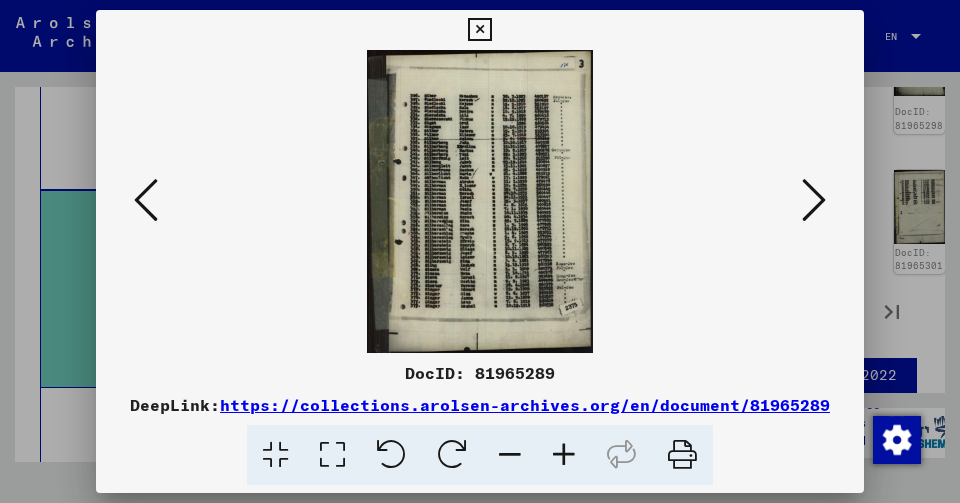 click at bounding box center (146, 200) 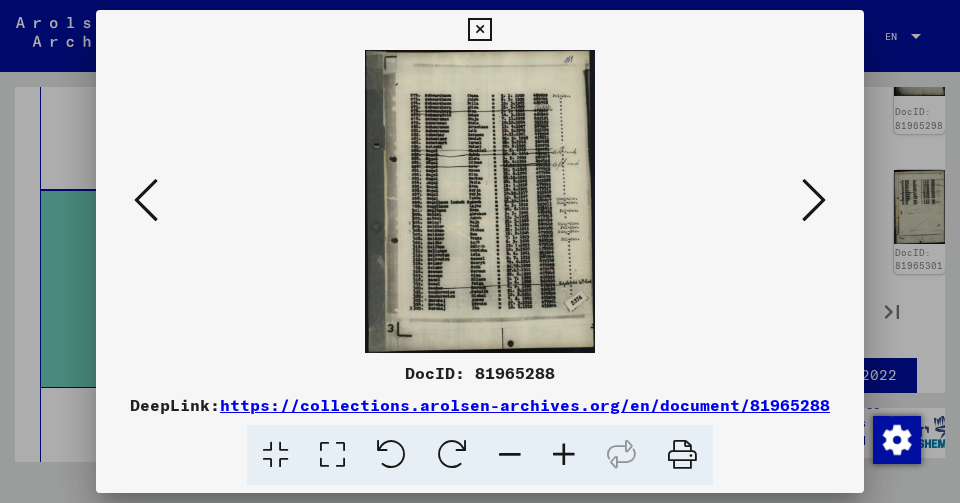 click at bounding box center [146, 200] 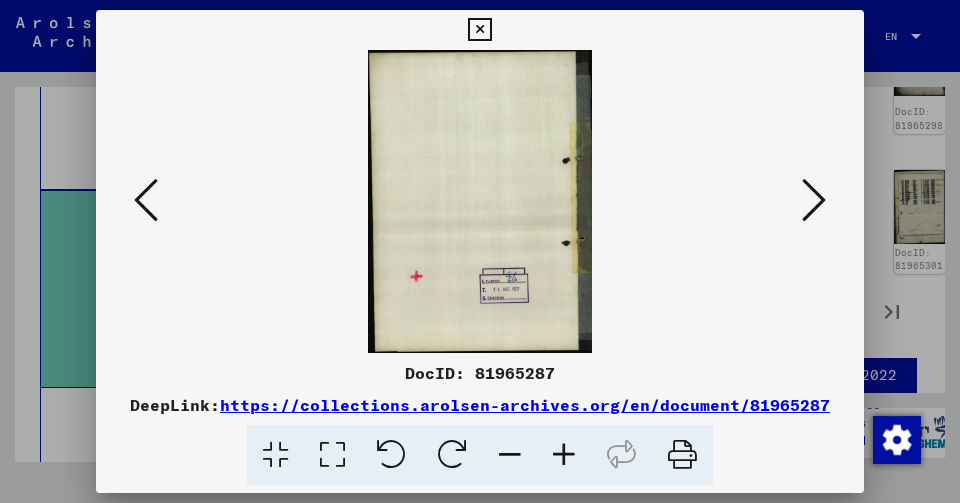 click at bounding box center [146, 200] 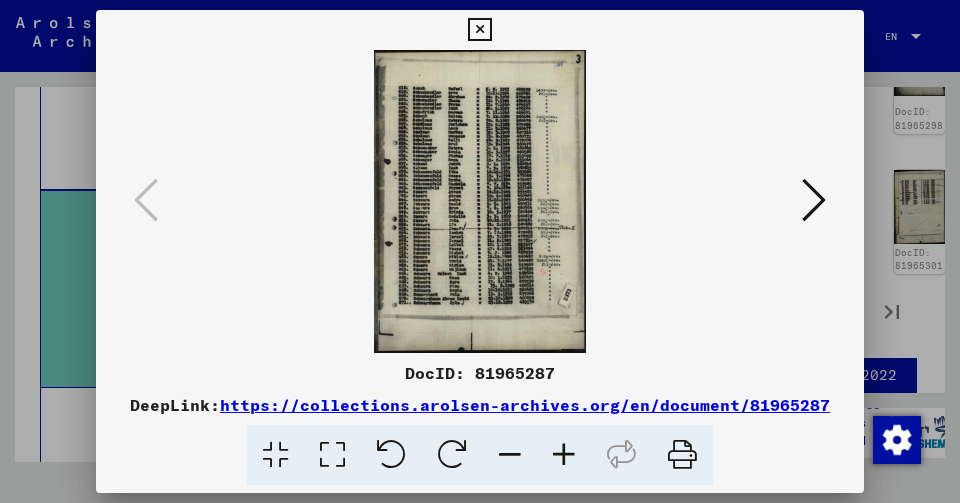 click at bounding box center (480, 251) 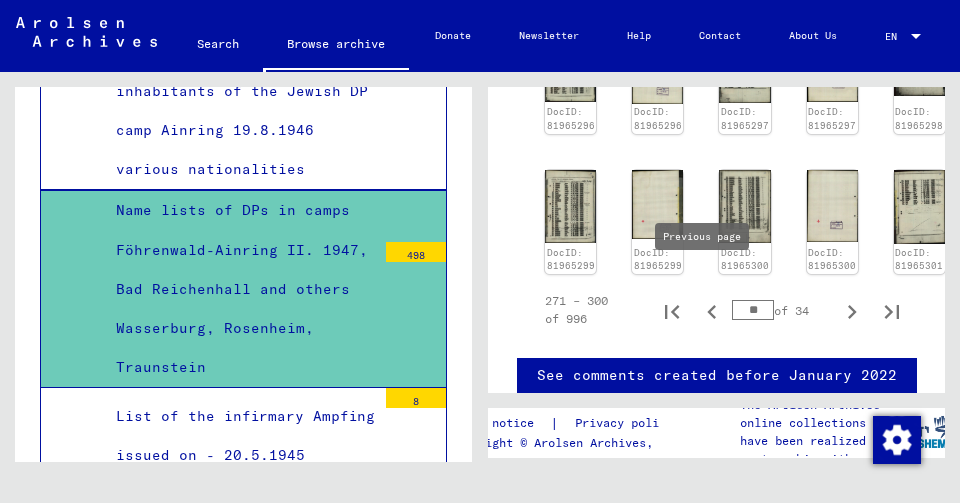 click 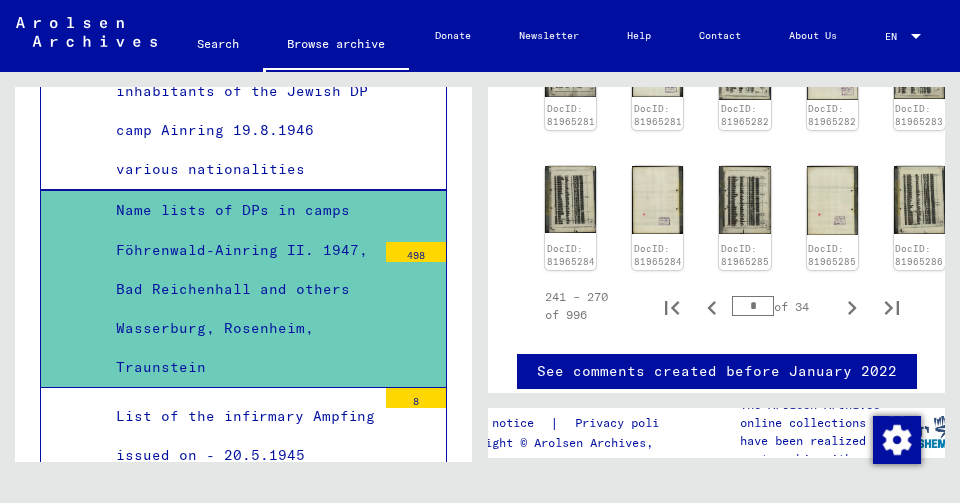 click on "3 Registrations and Files of Displaced Persons, Children and Missing Persons / 3.1 Evidence of Abode and Emigration / 3.1.1 Registration and Care of DPs inside and outside of Camps / 3.1.1.2 DP Registration Lists of DP Camps / Name lists of DPs in camps Föhrenwald-Ainring II. [DATE], Bad Reichenhall and others Wasserburg, Rosenheim, Traunstein Immediate source of acquisition or transfer Entsch. Kammer München-D. Jagomast erh. 21.2.56 Landger. München I. Show all meta data 241 – 270 of 996 * of 34 DocID: 81965272 DocID: 81965272 DocID: 81965273 DocID: 81965273 DocID: 81965274 DocID: 81965274 DocID: 81965275 DocID: 81965275 DocID: 81965276 DocID: 81965276 DocID: 81965277 DocID: 81965277 DocID: 81965278 DocID: 81965278 DocID: 81965279 DocID: 81965279 DocID: 81965280 DocID: 81965280 DocID: 81965281 * of 34" 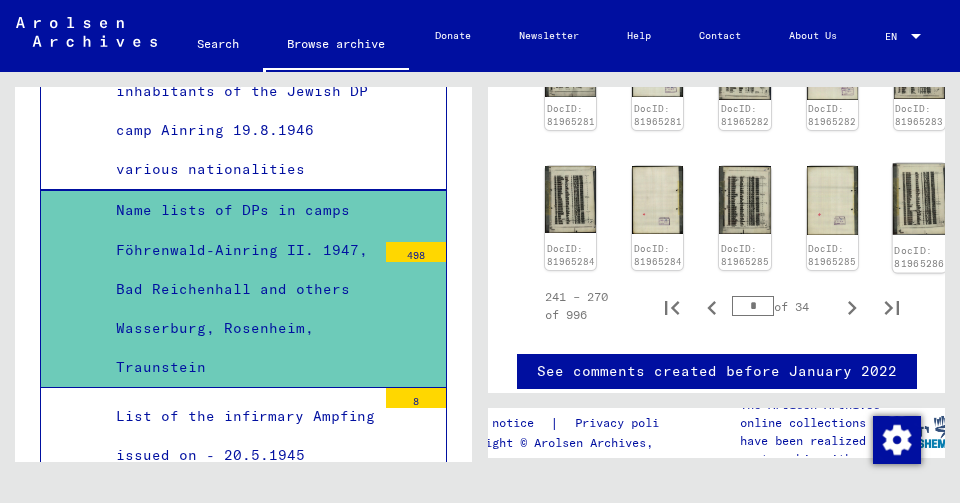 click 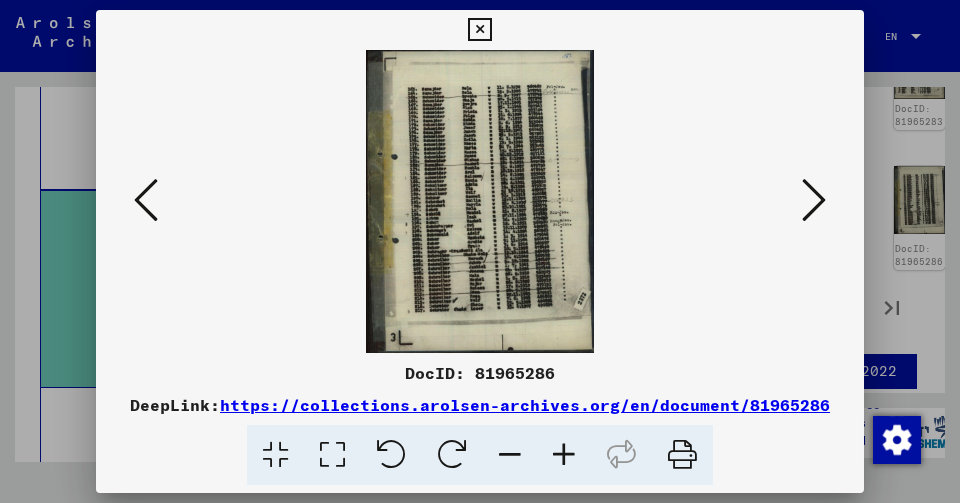 click at bounding box center [480, 251] 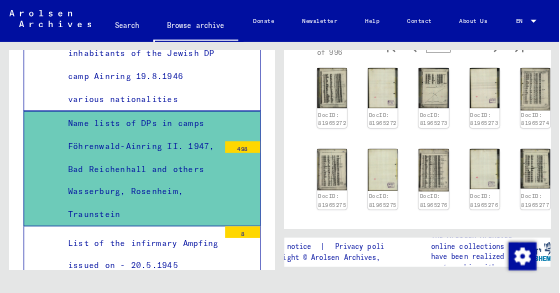 scroll, scrollTop: 731, scrollLeft: 0, axis: vertical 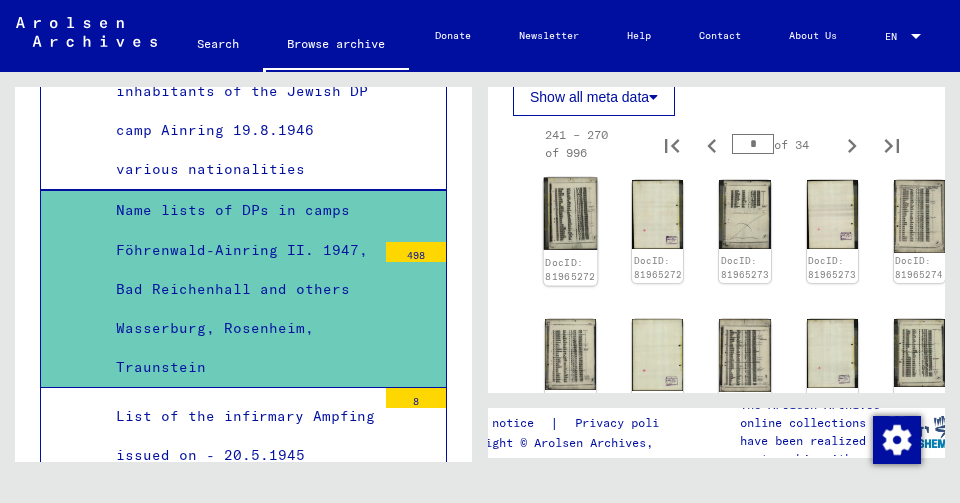 click 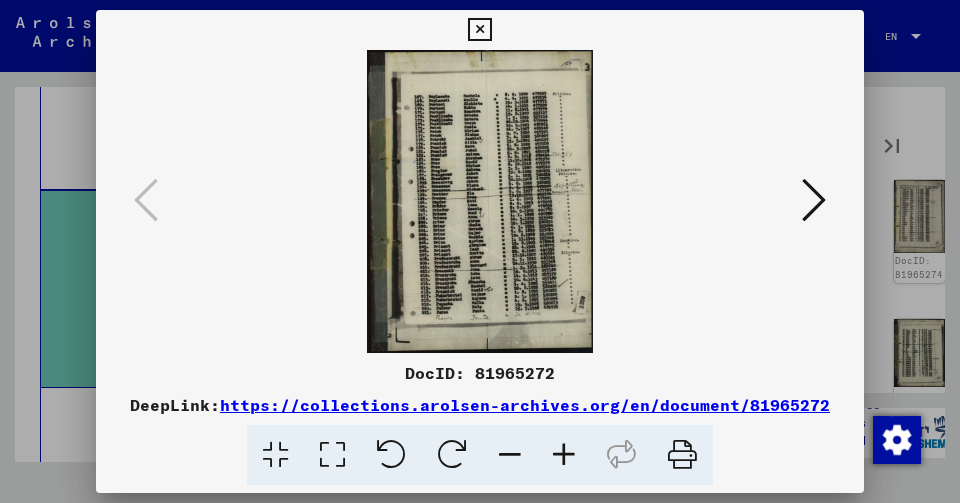 click at bounding box center (480, 251) 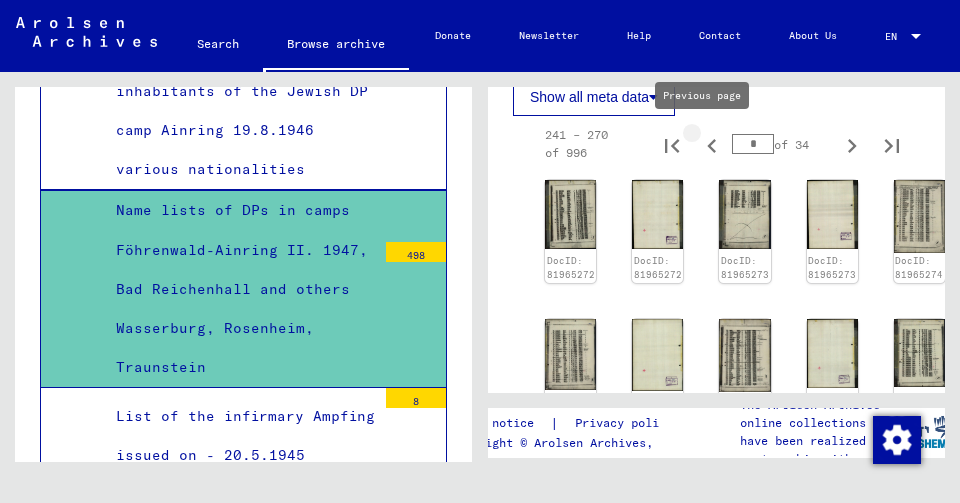 click 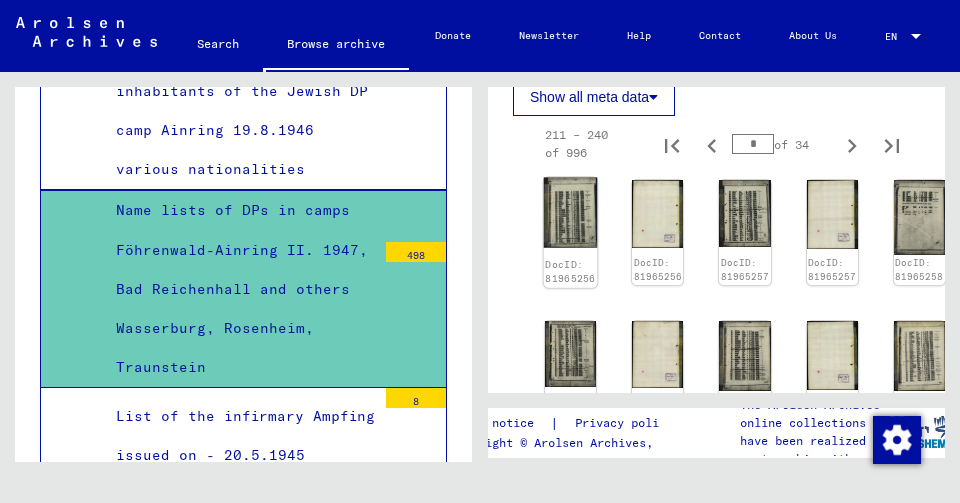 click 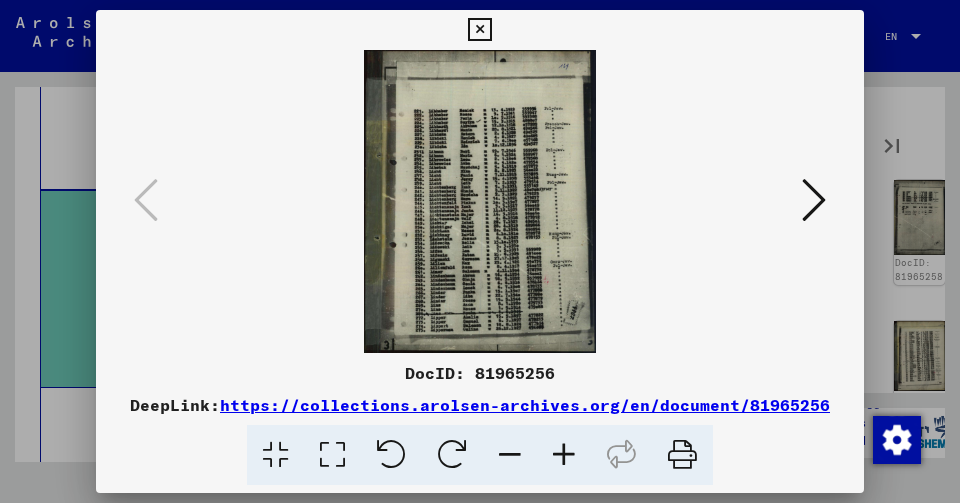 click at bounding box center [480, 251] 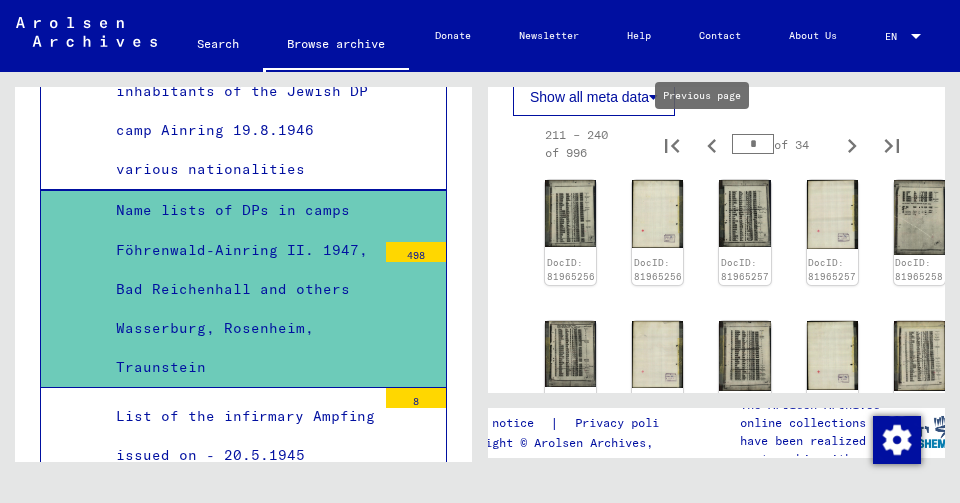 click 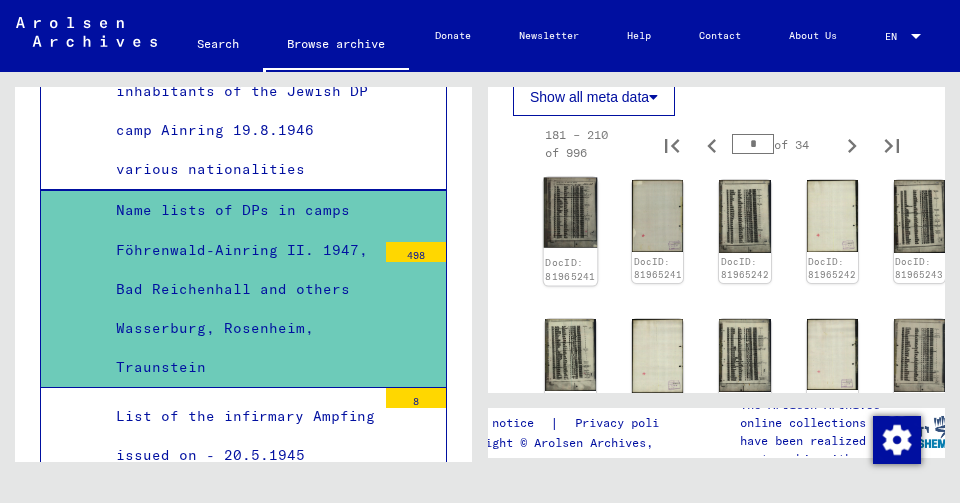 click 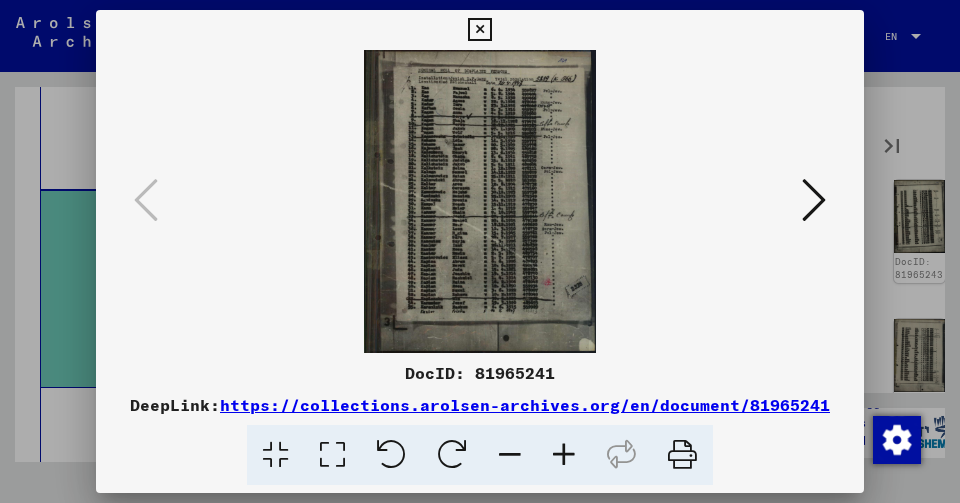 click at bounding box center (814, 201) 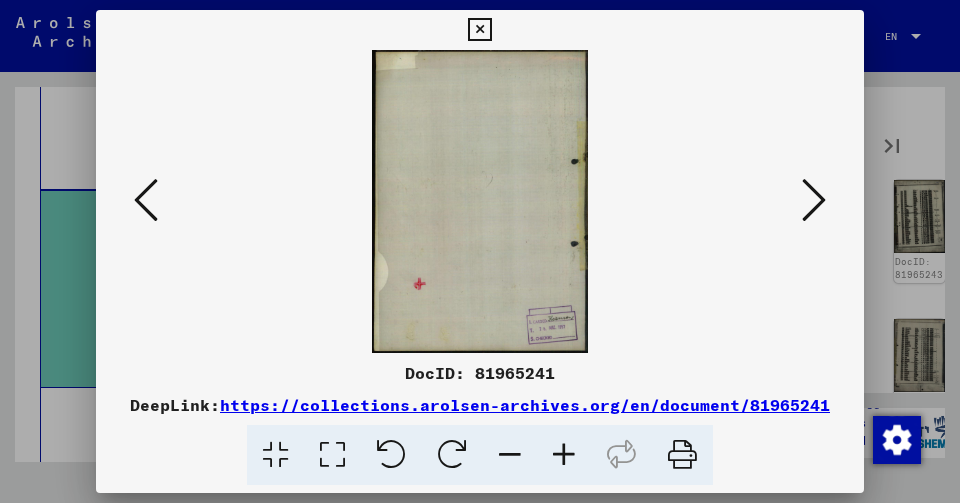 click at bounding box center [814, 200] 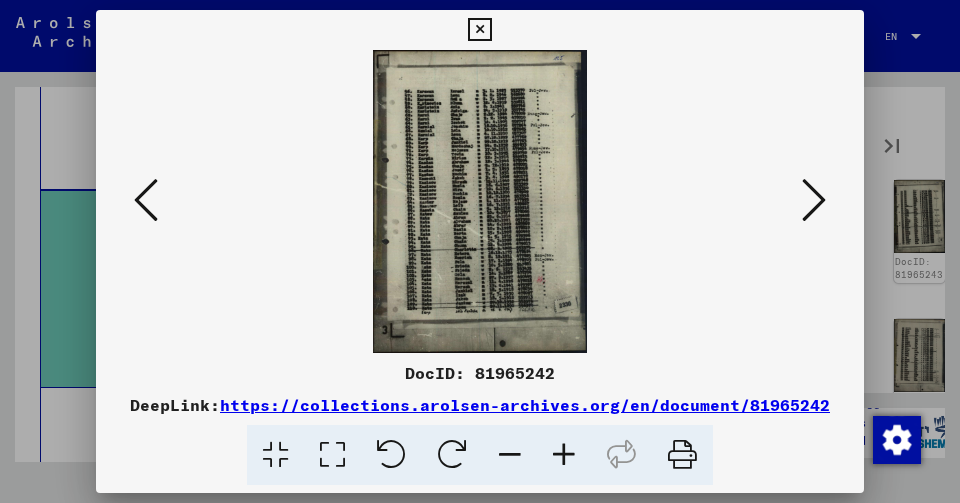 type 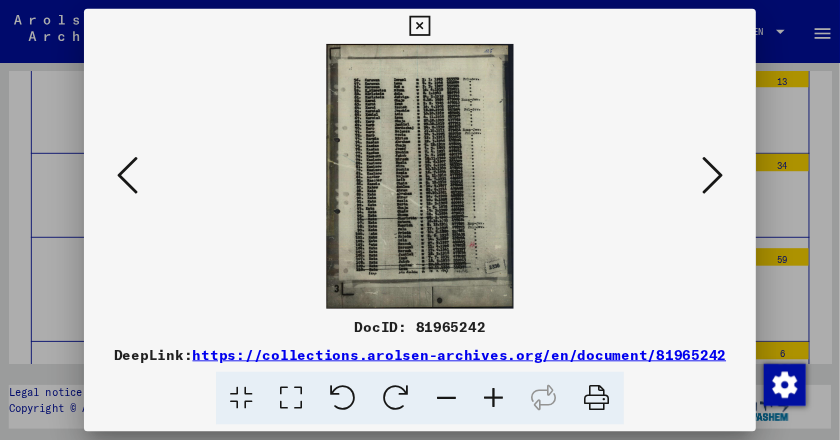 scroll, scrollTop: 1569, scrollLeft: 0, axis: vertical 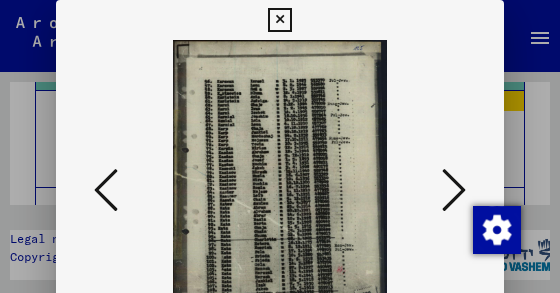 click at bounding box center [454, 190] 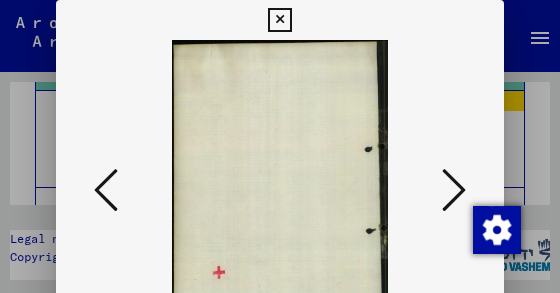 click at bounding box center [454, 190] 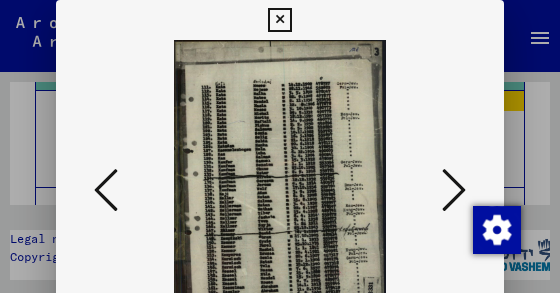 click at bounding box center [454, 190] 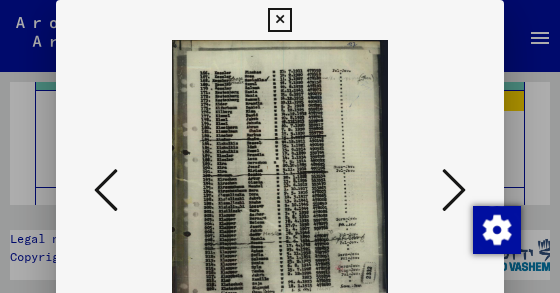 click at bounding box center [454, 190] 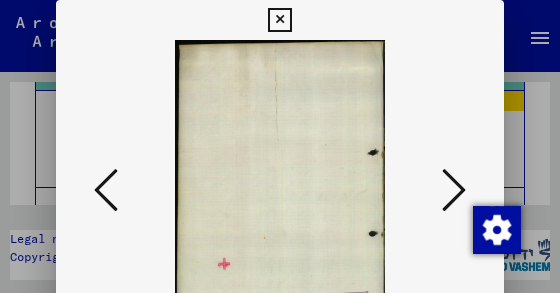 click at bounding box center (454, 190) 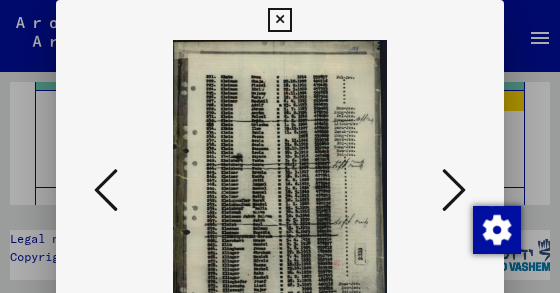 click at bounding box center [454, 190] 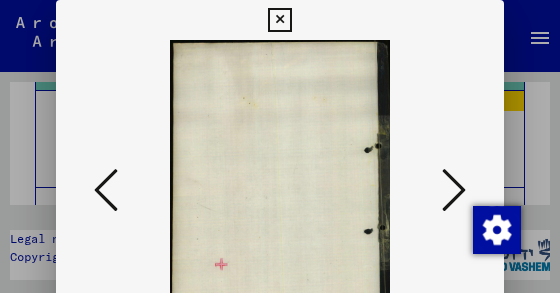 click at bounding box center [454, 190] 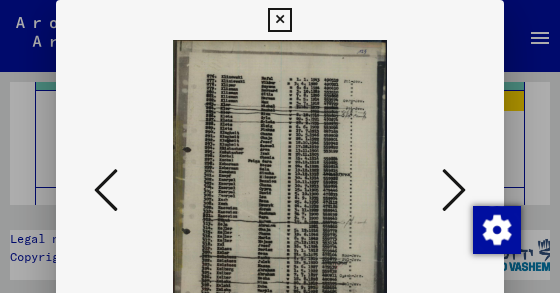 click at bounding box center (454, 190) 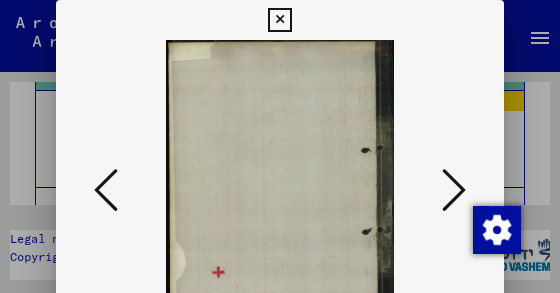 click at bounding box center (454, 190) 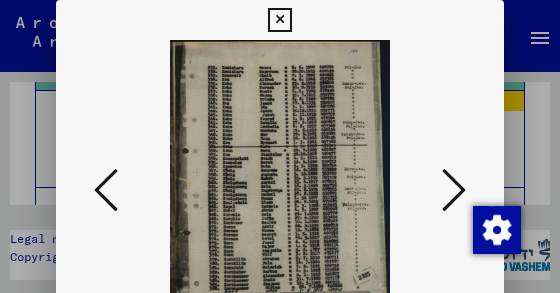 click at bounding box center [454, 190] 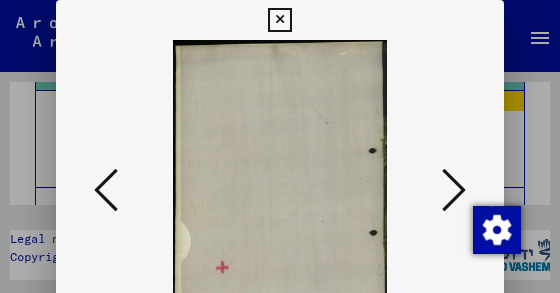 click at bounding box center [454, 190] 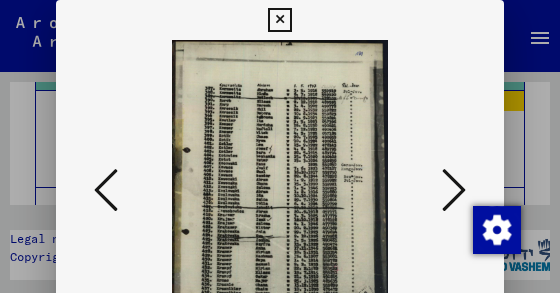 click at bounding box center (106, 190) 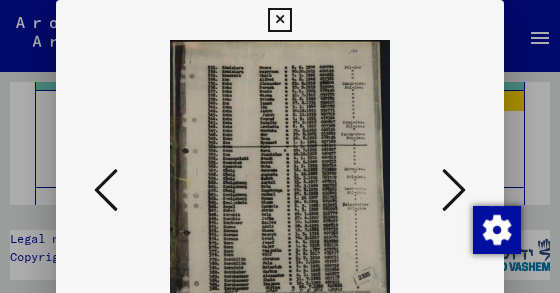 click at bounding box center [106, 190] 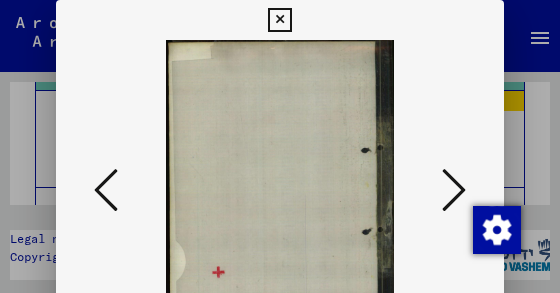 click at bounding box center (106, 190) 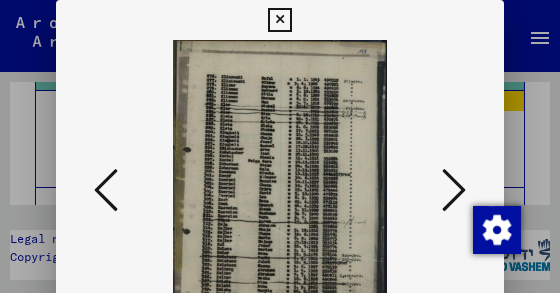 click at bounding box center [106, 190] 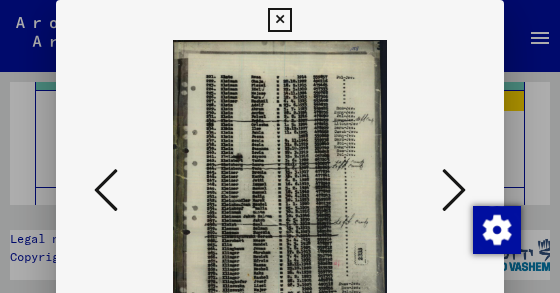 click at bounding box center (106, 190) 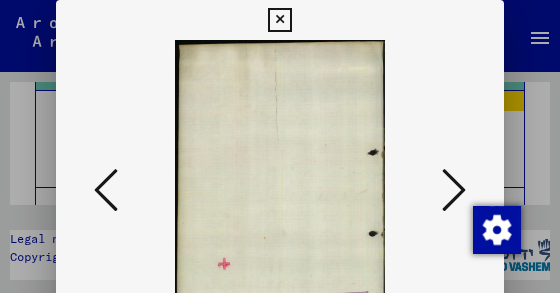 click at bounding box center [106, 190] 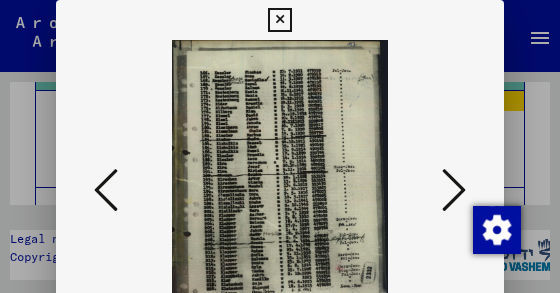 click at bounding box center [106, 190] 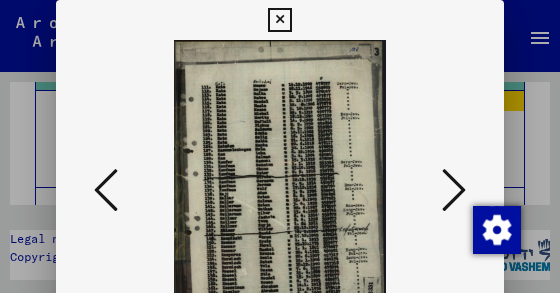 click at bounding box center [106, 190] 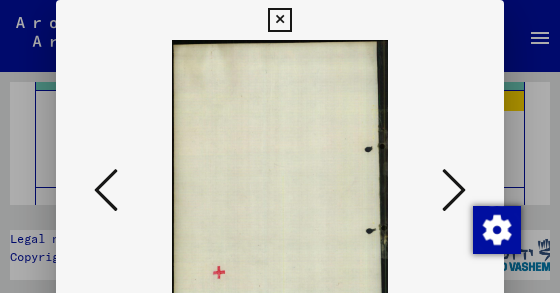 click at bounding box center [106, 190] 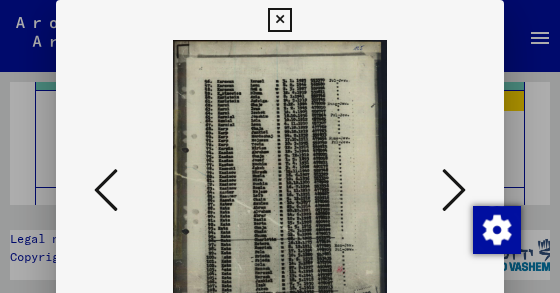 type 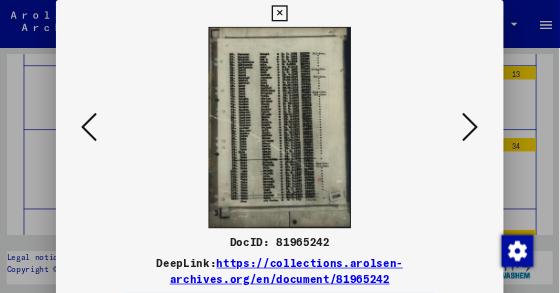 scroll, scrollTop: 1569, scrollLeft: 0, axis: vertical 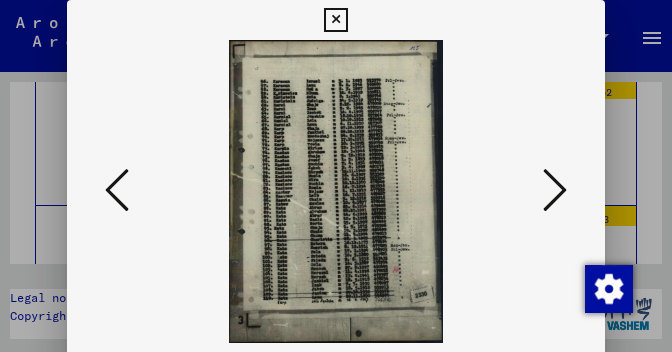 click at bounding box center [555, 190] 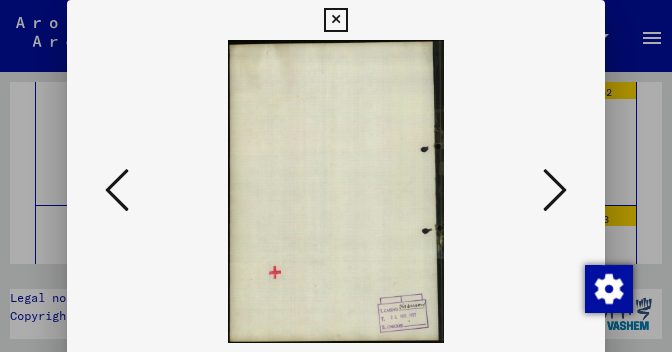 click at bounding box center [555, 190] 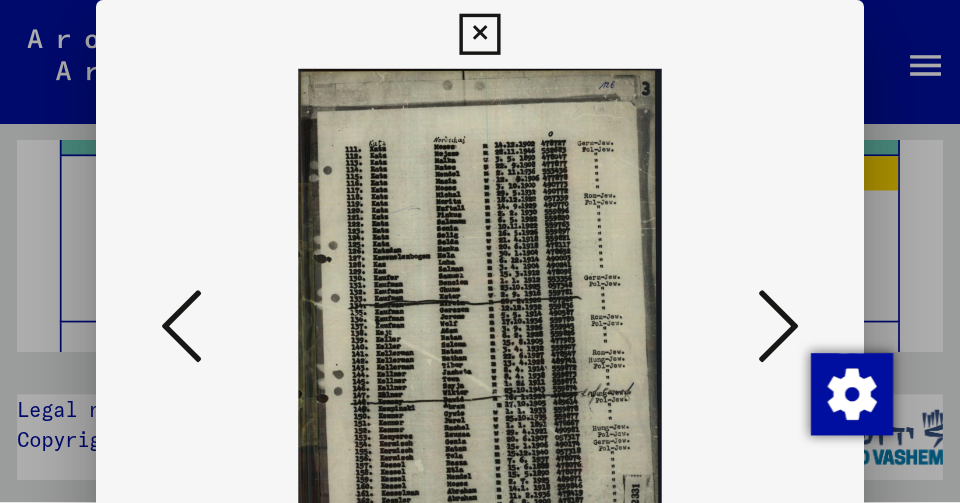 scroll, scrollTop: 1569, scrollLeft: 0, axis: vertical 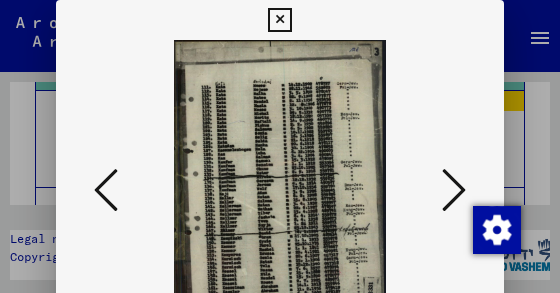 click at bounding box center (106, 190) 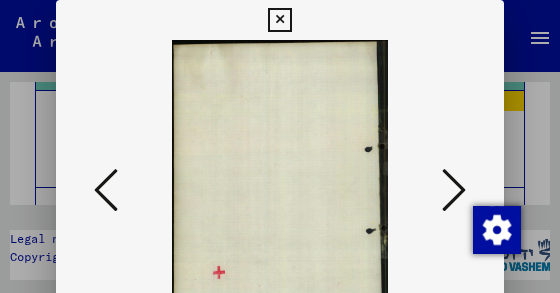 click at bounding box center (106, 190) 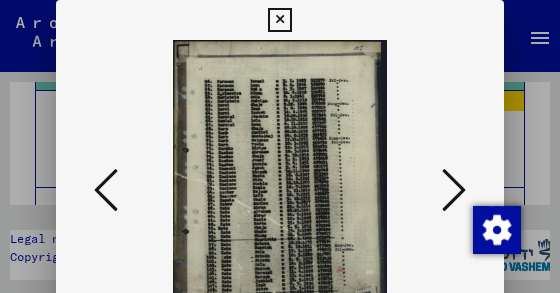 click at bounding box center [106, 190] 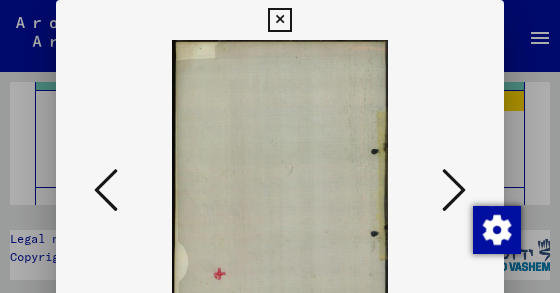 click at bounding box center (106, 190) 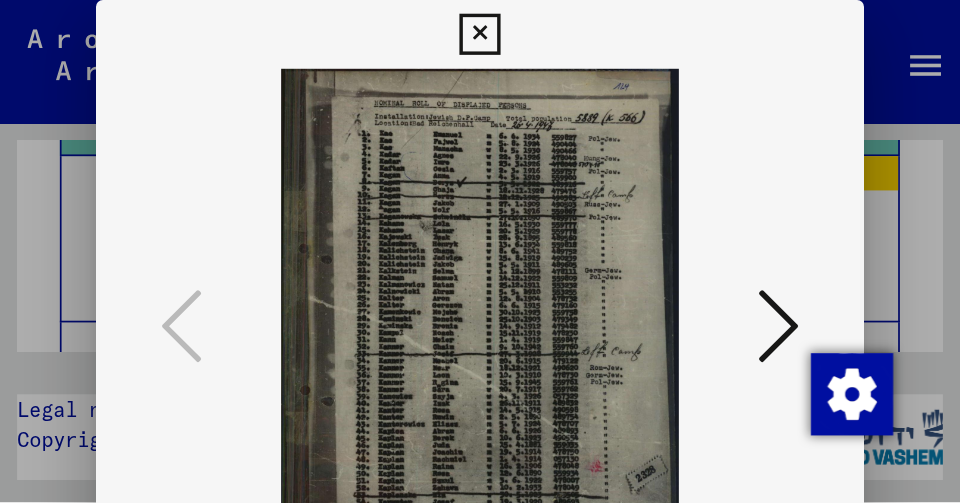 scroll, scrollTop: 1569, scrollLeft: 0, axis: vertical 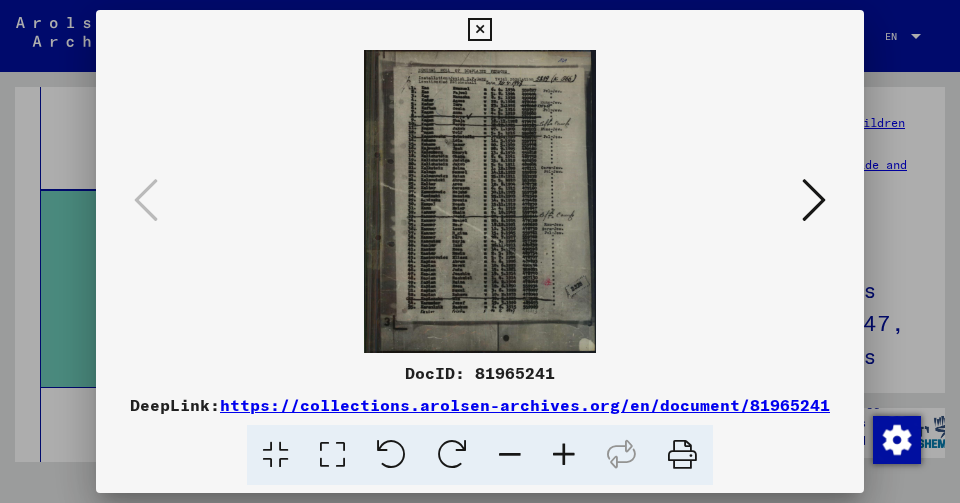 click at bounding box center (480, 251) 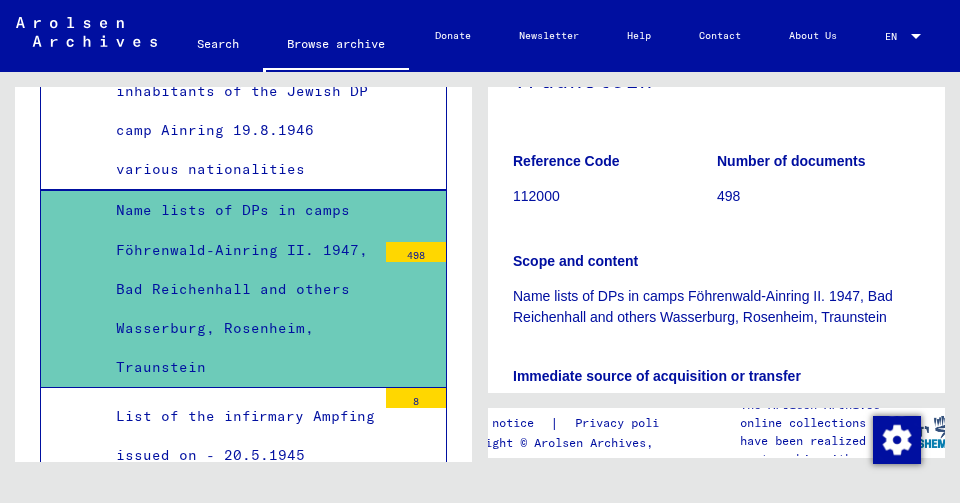 scroll, scrollTop: 400, scrollLeft: 0, axis: vertical 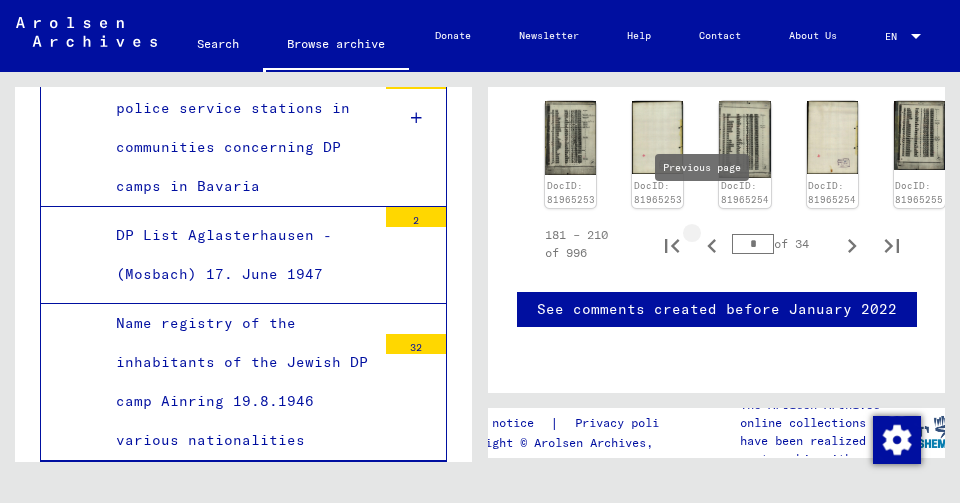 click 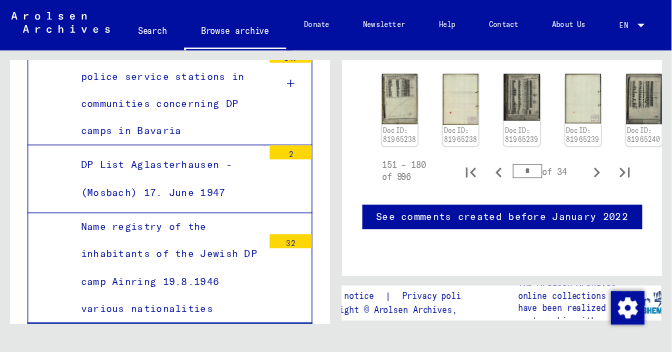 scroll, scrollTop: 1348, scrollLeft: 0, axis: vertical 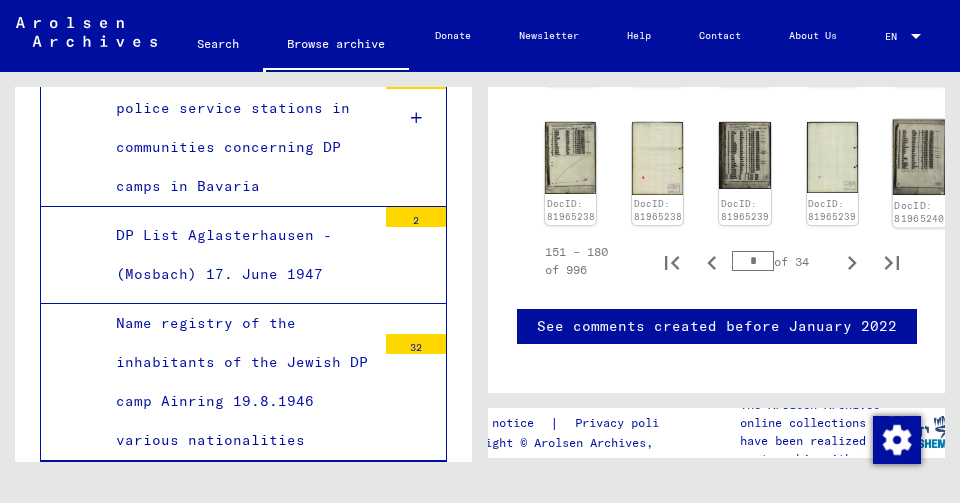 click 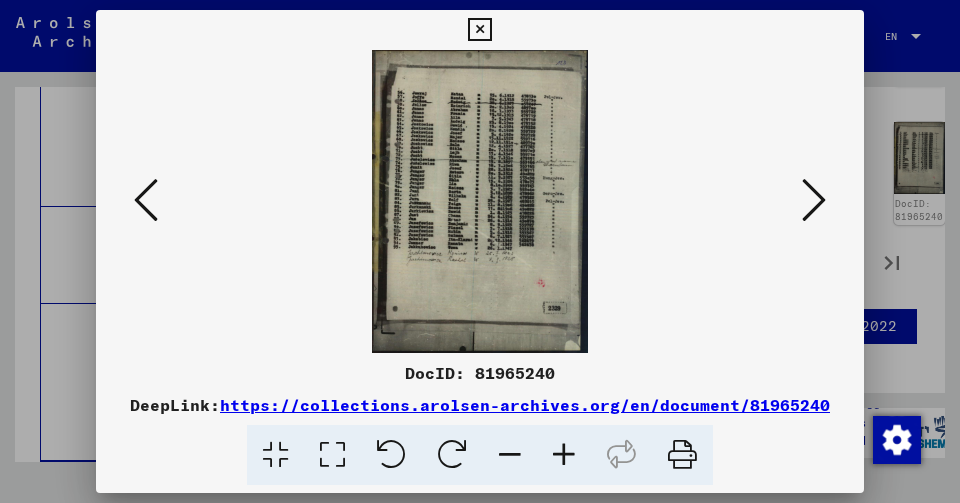 type 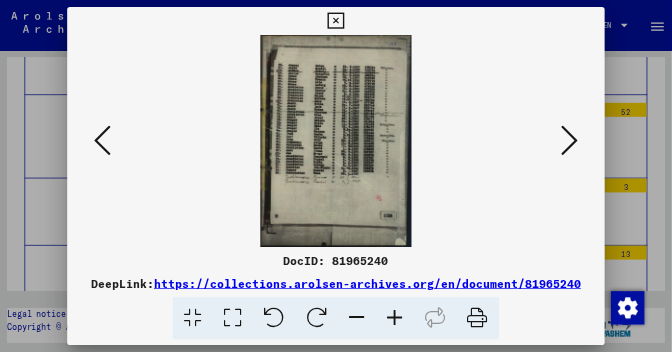 scroll, scrollTop: 1299, scrollLeft: 0, axis: vertical 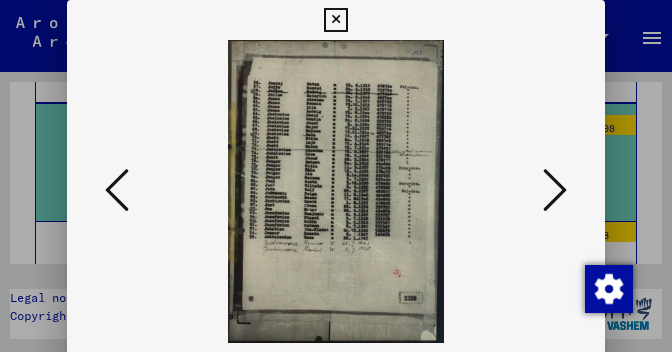 click at bounding box center (117, 190) 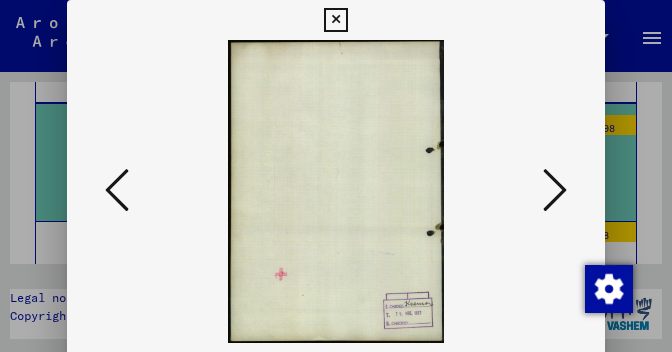 click at bounding box center (117, 190) 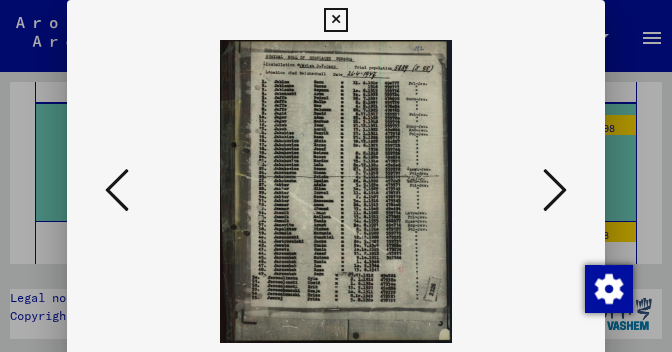 click at bounding box center [117, 190] 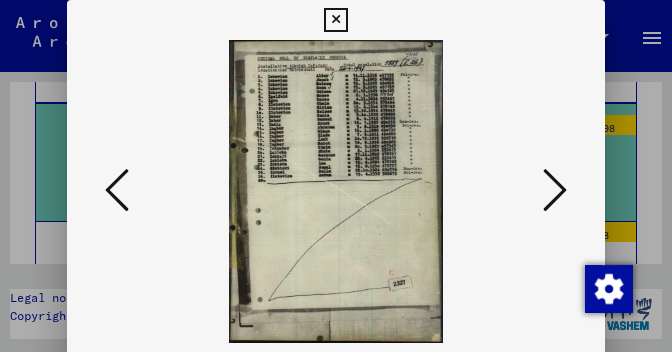 click at bounding box center (117, 190) 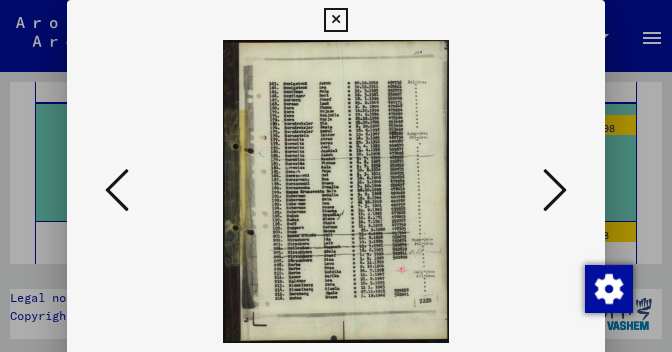 click at bounding box center [117, 190] 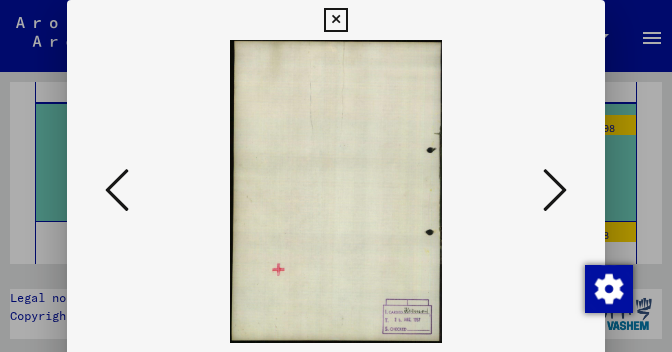 click at bounding box center [117, 190] 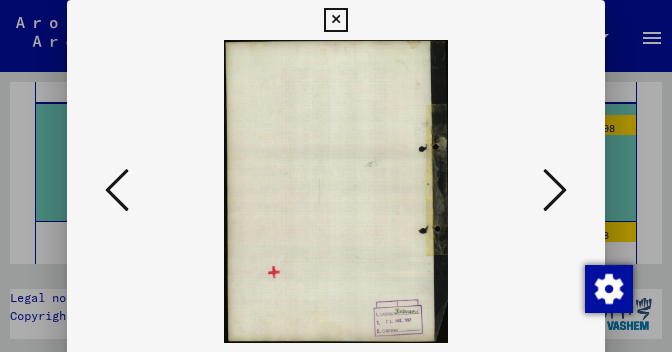 click at bounding box center (117, 190) 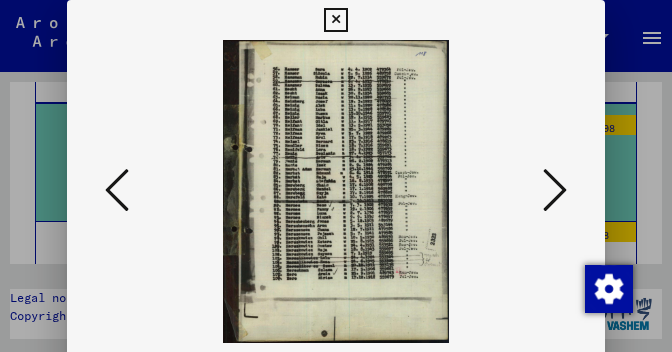 click at bounding box center (117, 190) 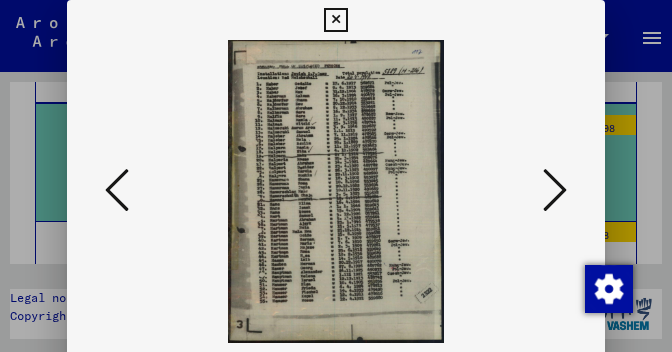 click at bounding box center (117, 190) 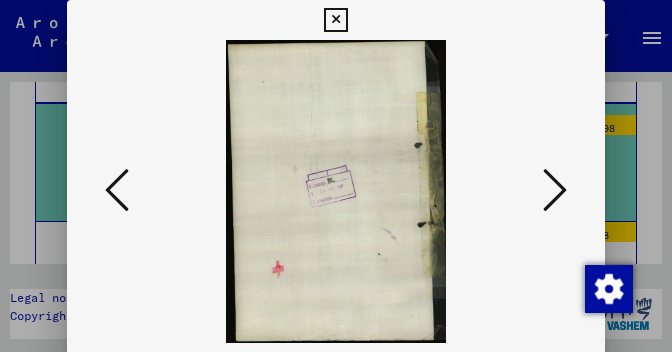 click at bounding box center [117, 190] 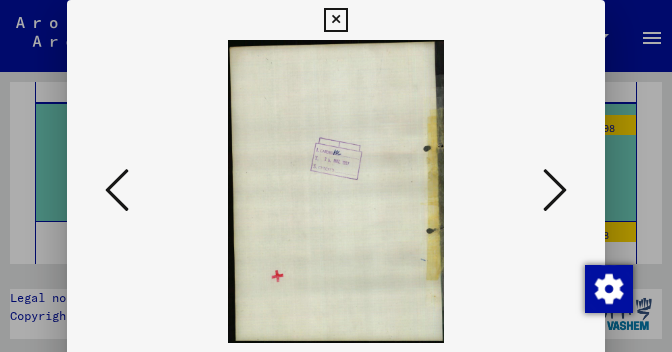 click at bounding box center (117, 190) 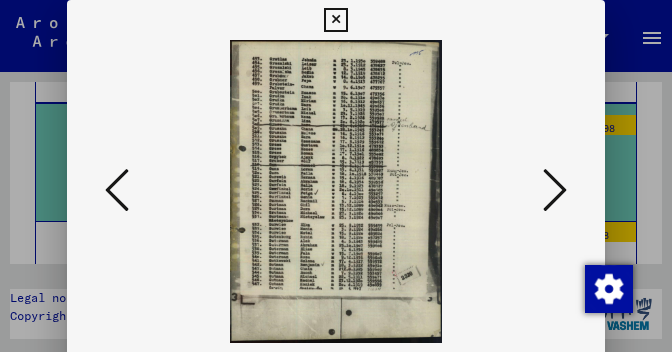 click at bounding box center [117, 190] 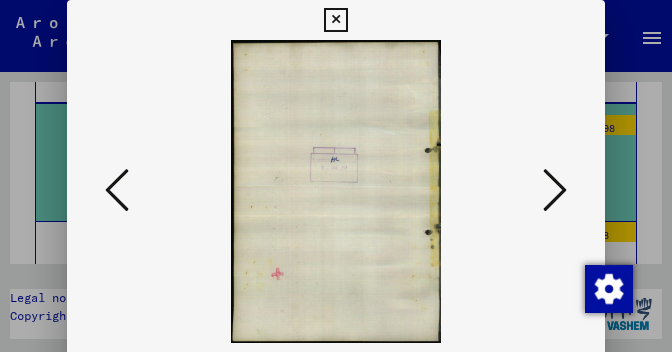click at bounding box center (117, 190) 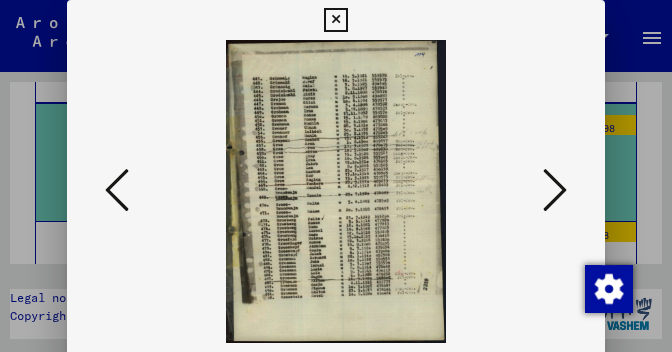 click at bounding box center (117, 190) 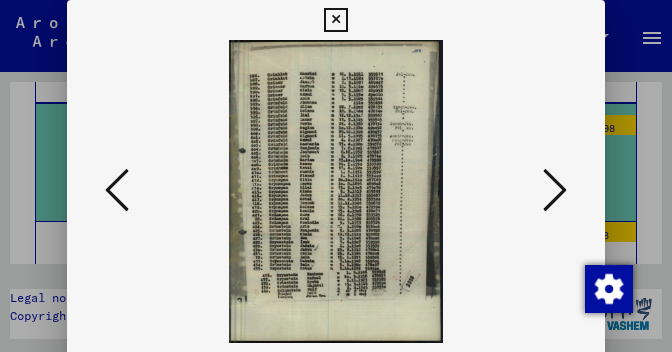 click at bounding box center [117, 190] 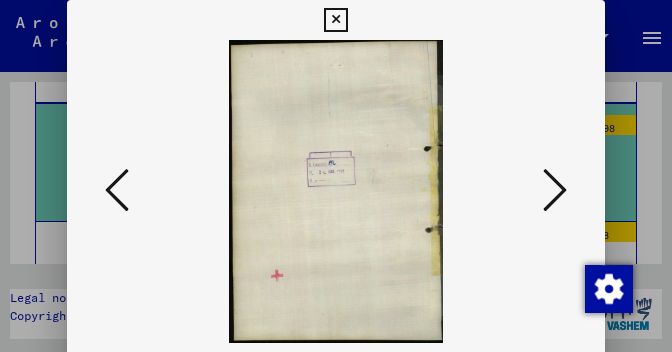 click at bounding box center (117, 190) 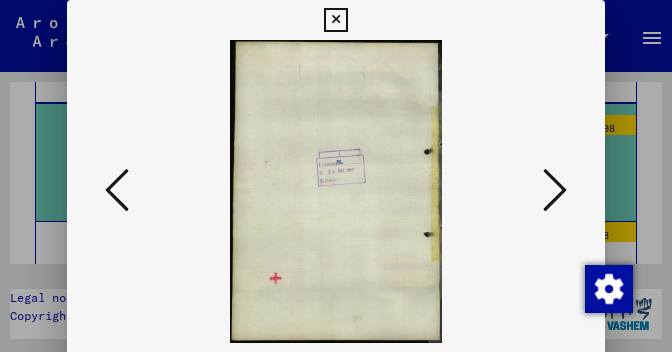 click at bounding box center (117, 190) 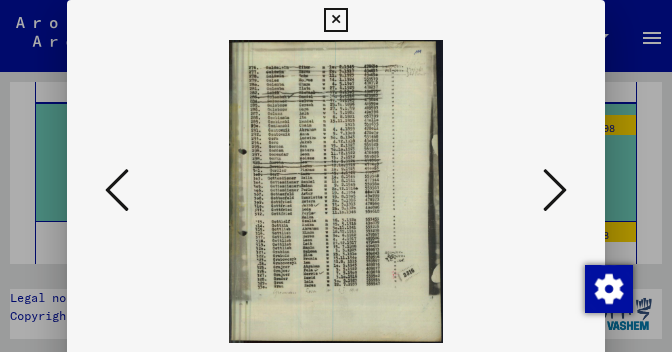 click at bounding box center [117, 190] 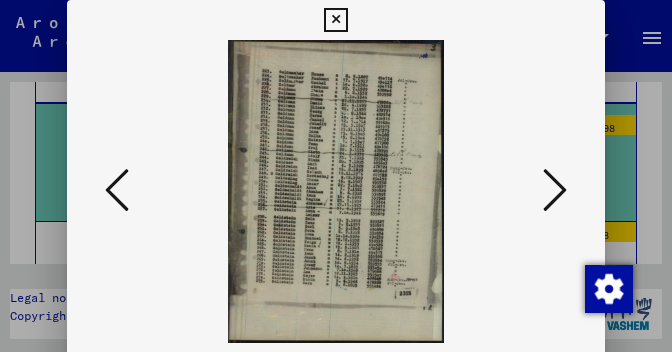 click at bounding box center [117, 190] 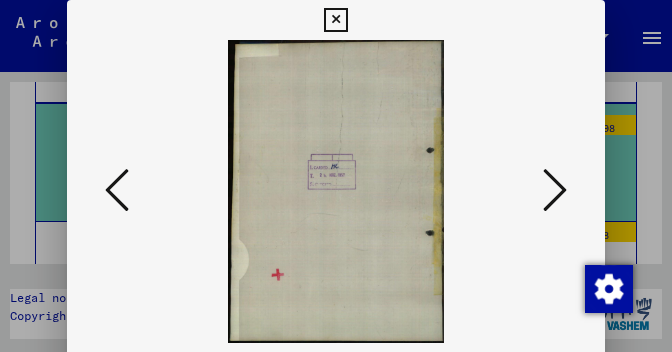 click at bounding box center (117, 190) 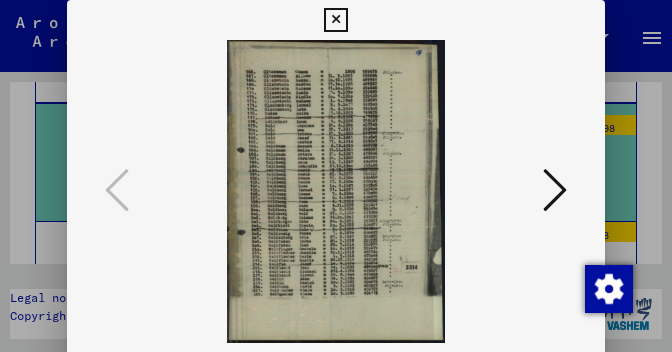 click at bounding box center [336, 176] 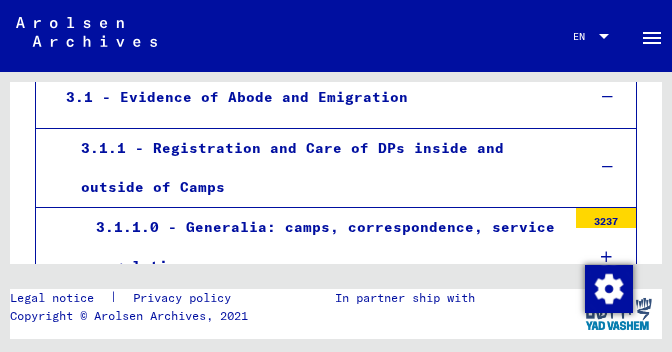 scroll, scrollTop: 560, scrollLeft: 0, axis: vertical 